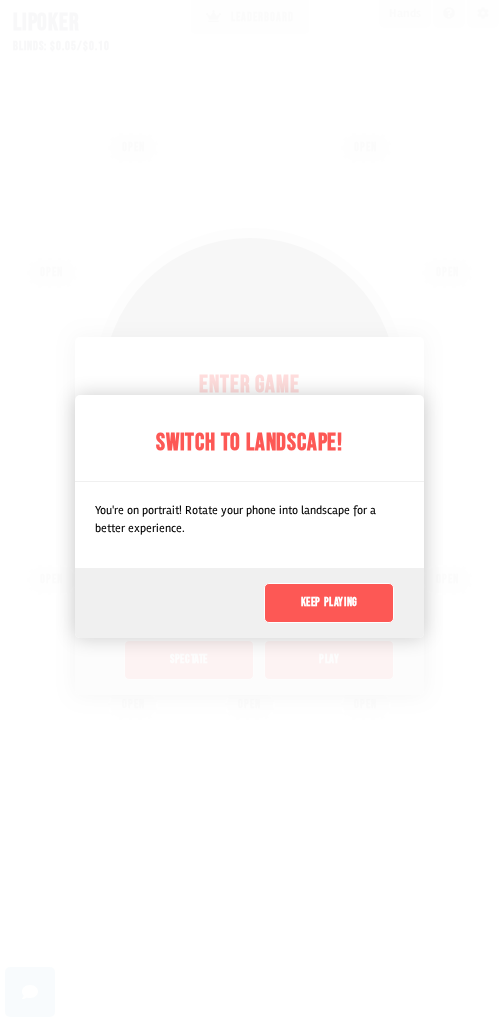 scroll, scrollTop: 0, scrollLeft: 0, axis: both 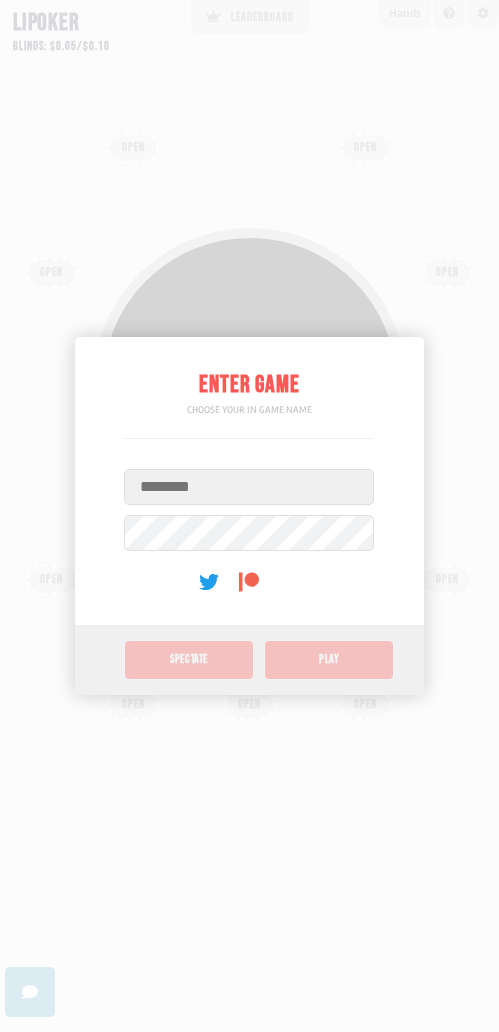 click on "Username" at bounding box center (249, 487) 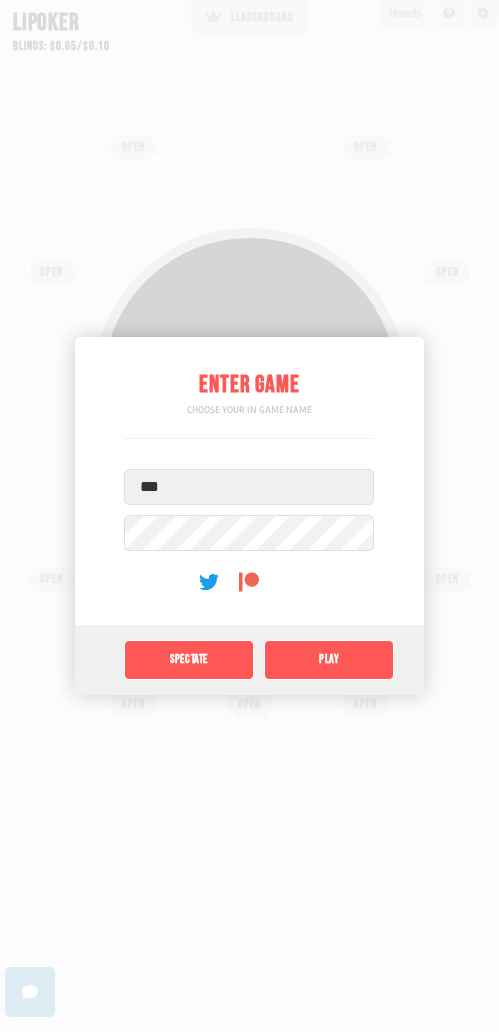 type on "***" 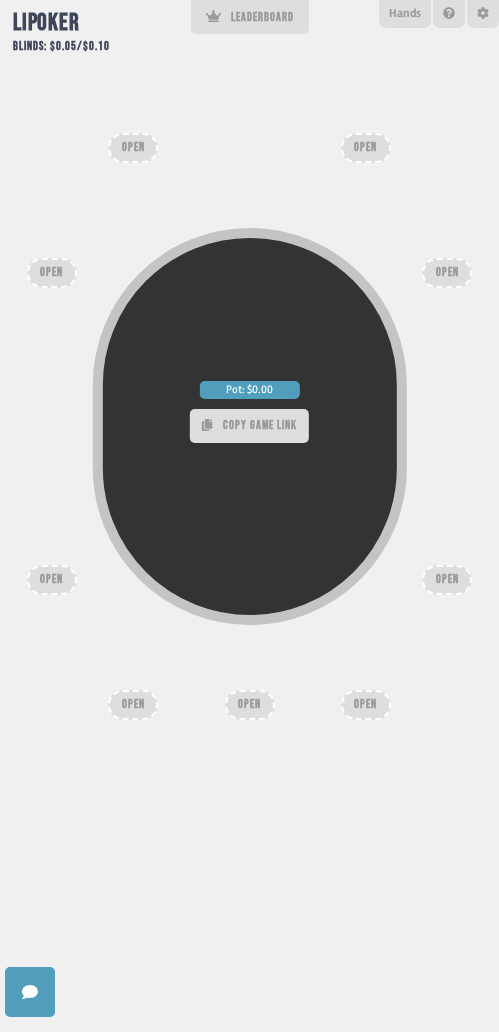click on "Pot: $0.00   COPY GAME LINK" at bounding box center [249, 495] 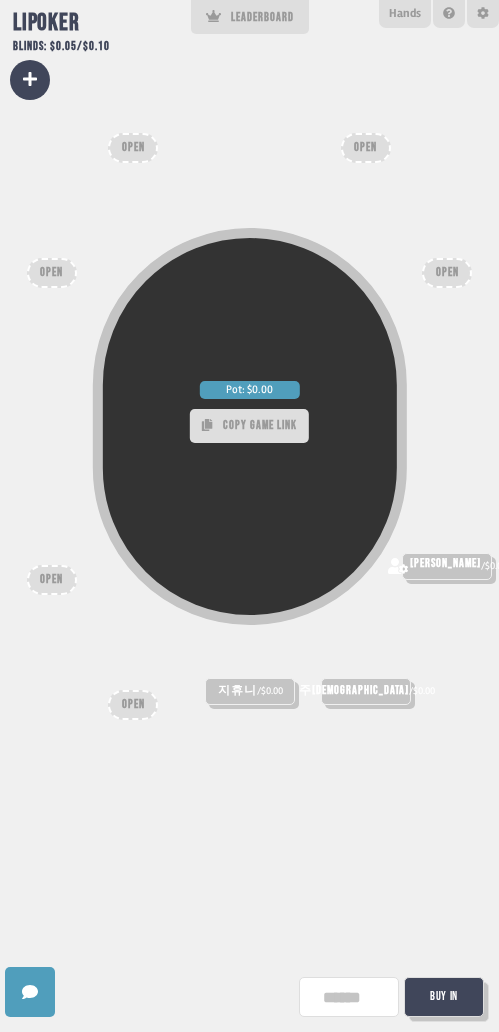 click on "Pot: $0.00" at bounding box center (249, 390) 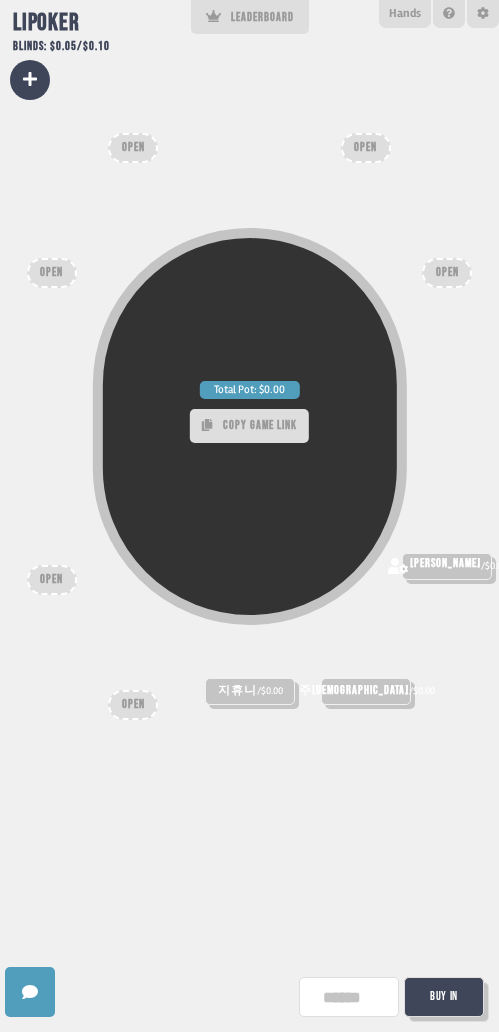 click on "Total Pot: $0.00   COPY GAME LINK" at bounding box center (249, 426) 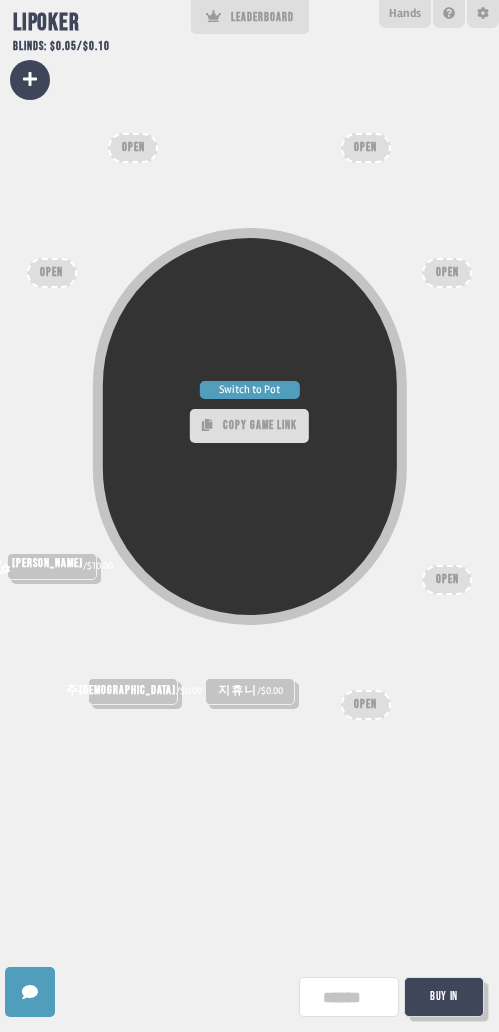 click on "Switch to Pot" at bounding box center [249, 390] 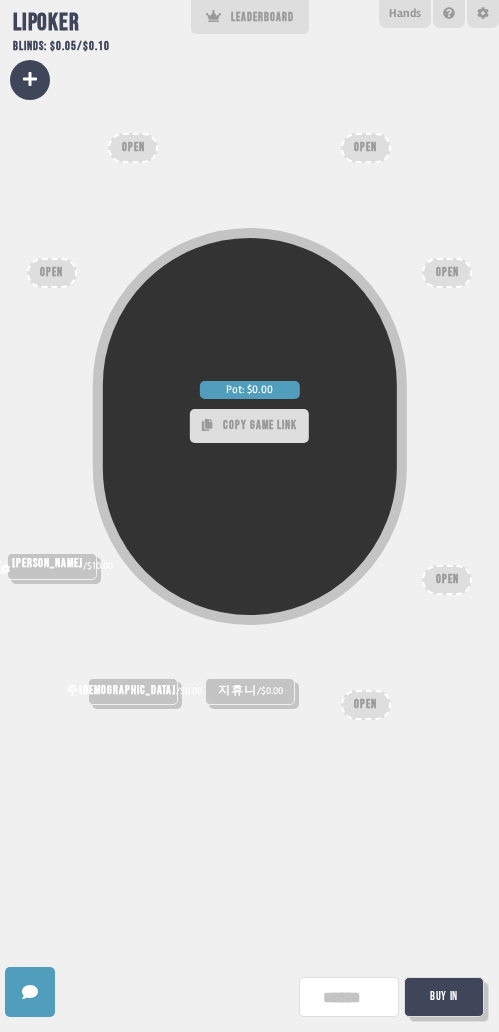 click at bounding box center [349, 997] 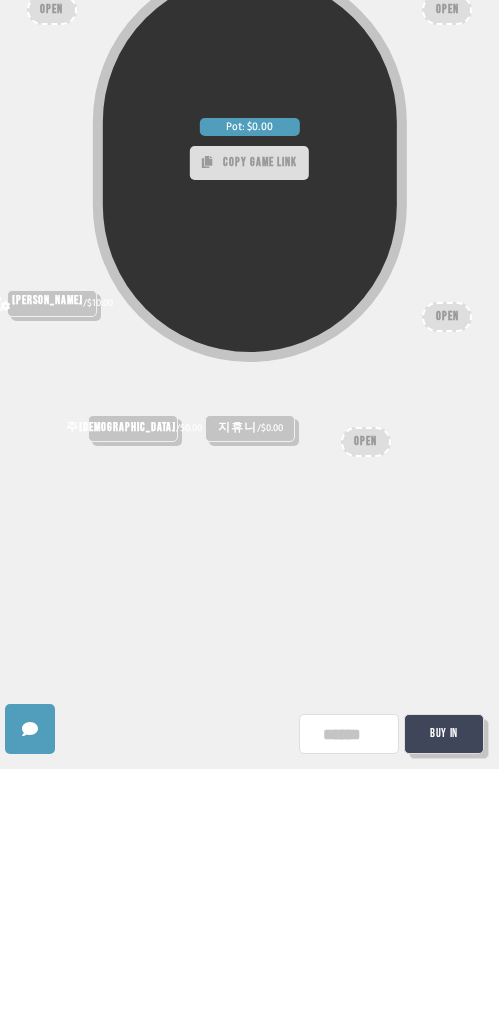 click on "Pot: $0.00   COPY GAME LINK 지휴니 / $0.00  주유성 / $0.00  김아연 / $10.00  OPEN OPEN OPEN OPEN OPEN OPEN Tap "B" on your keyboard to buy in Buy In" at bounding box center [249, 516] 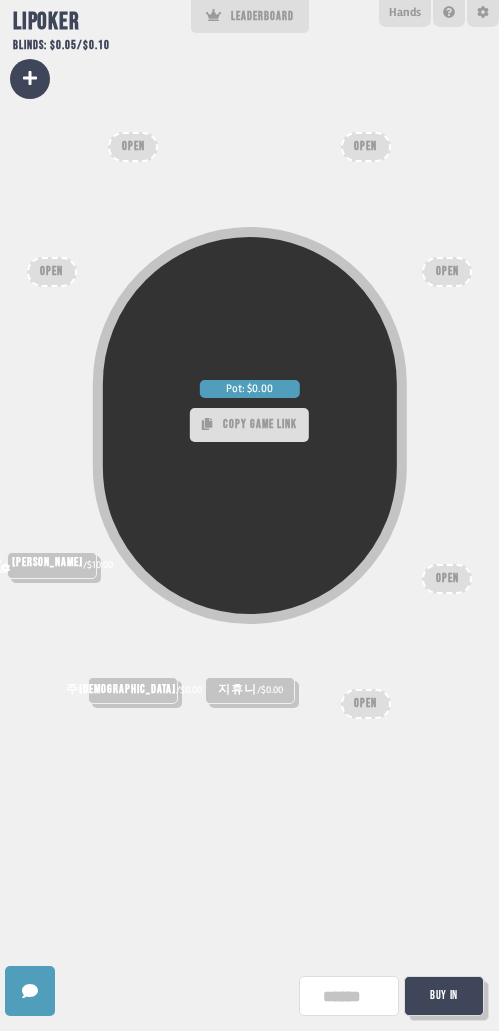 click on "COPY GAME LINK" at bounding box center [249, 426] 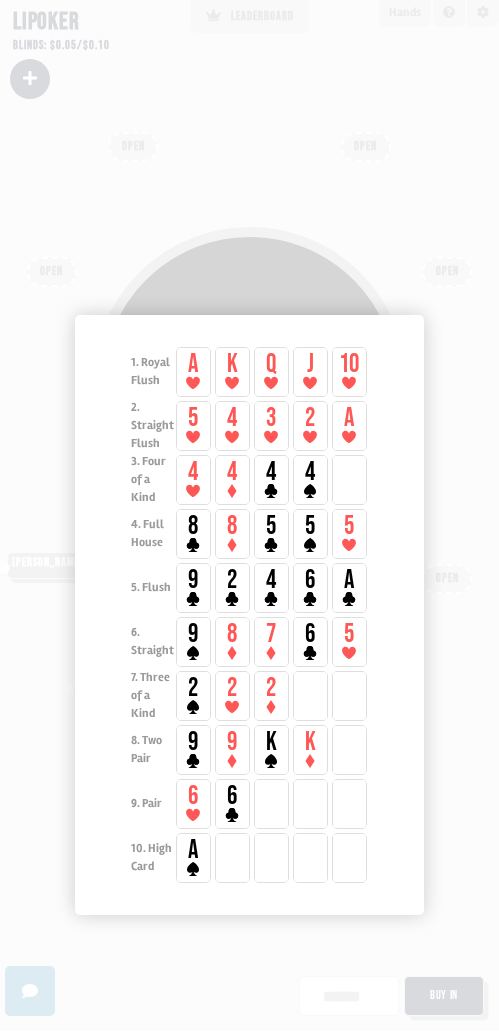 click at bounding box center [249, 516] 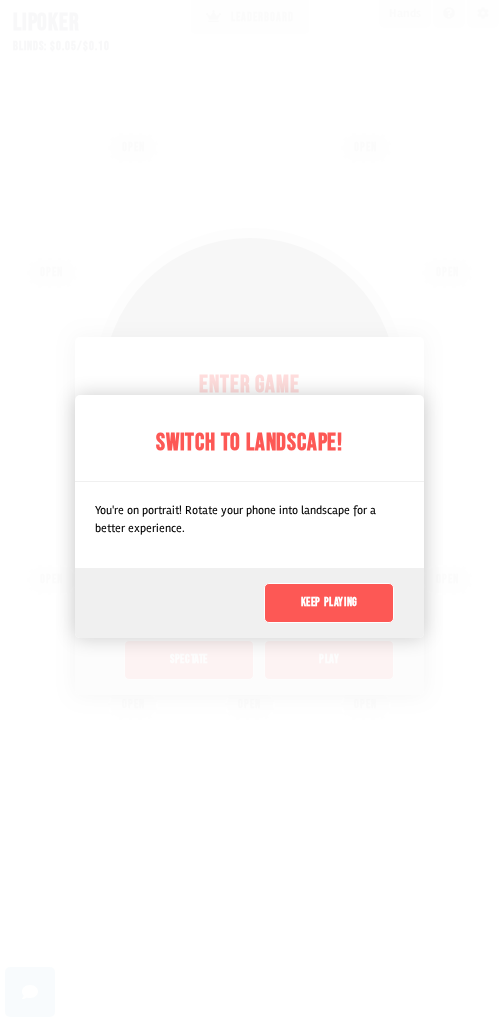scroll, scrollTop: 0, scrollLeft: 0, axis: both 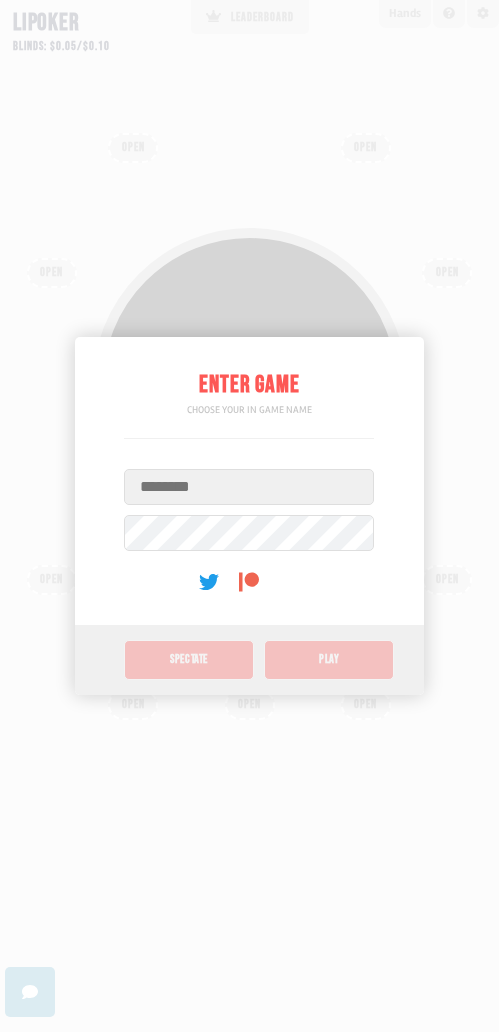 click on "Username" at bounding box center [249, 487] 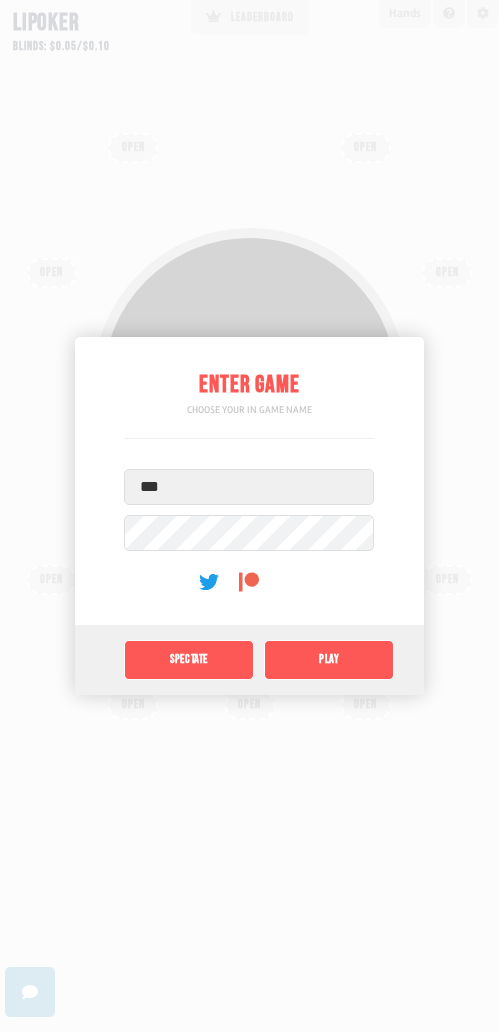 type on "***" 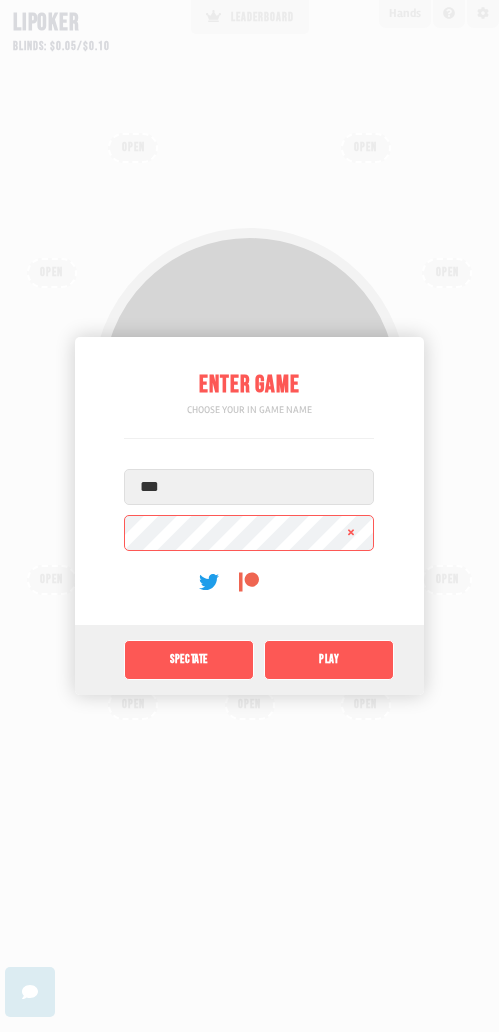click on "Play" 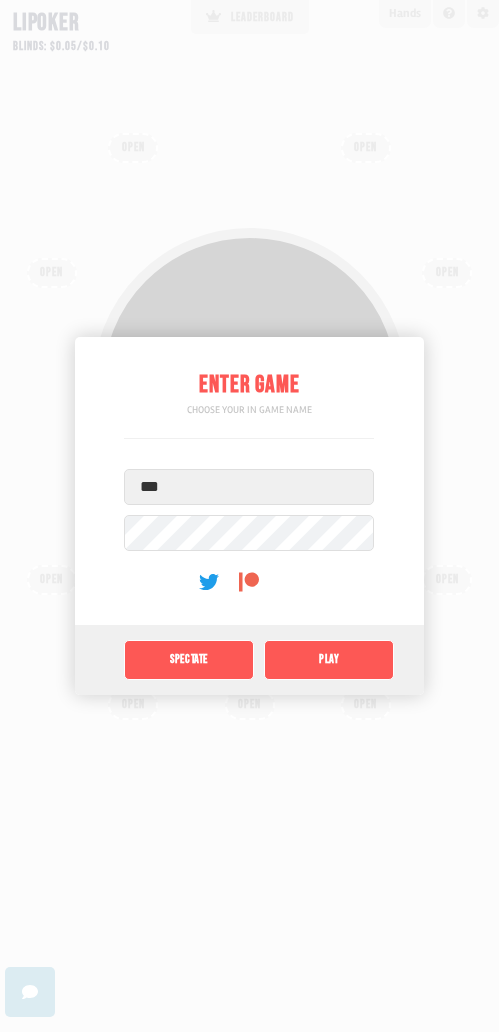 click on "Play" 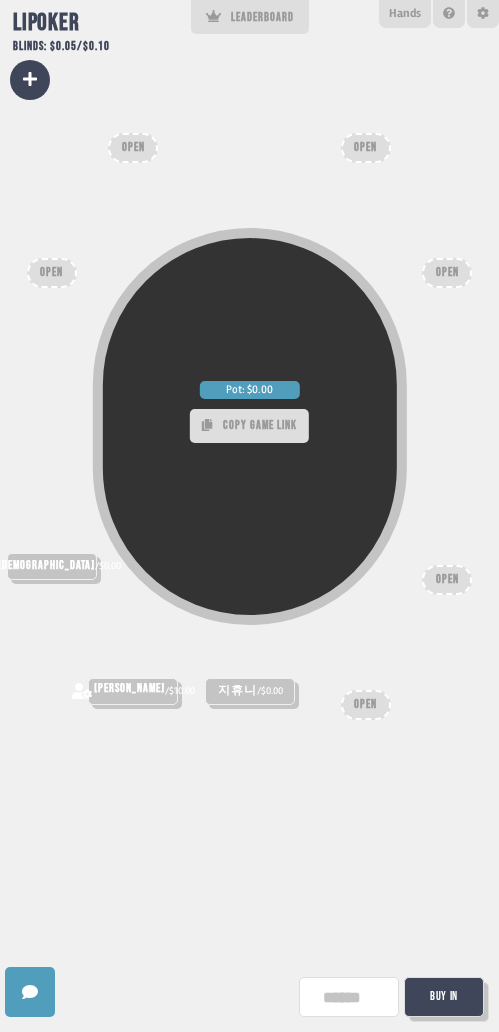 click on "Pot: $0.00   COPY GAME LINK" at bounding box center [249, 495] 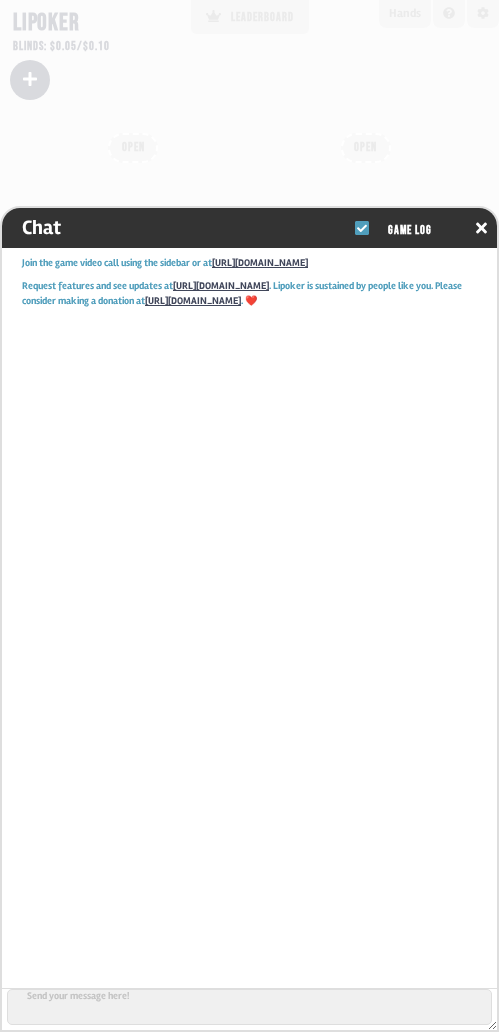 click 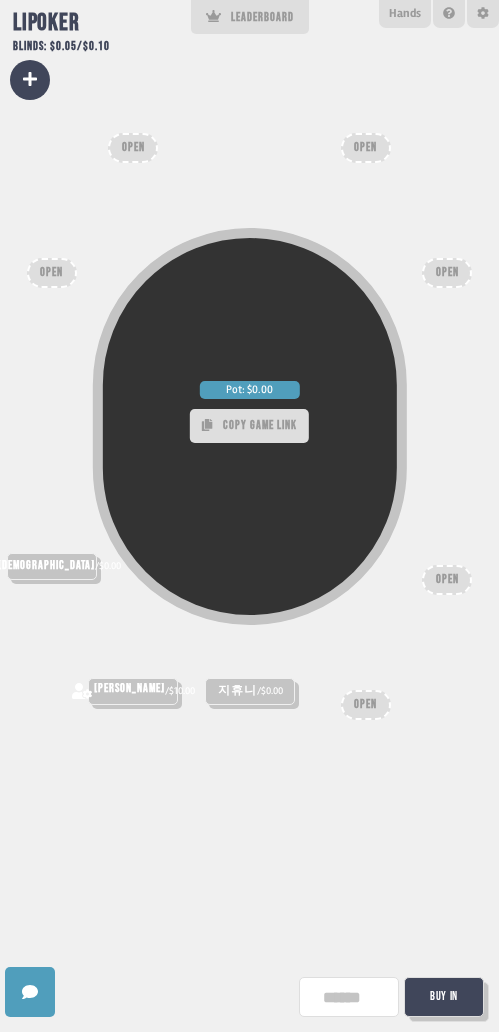 click at bounding box center (30, 80) 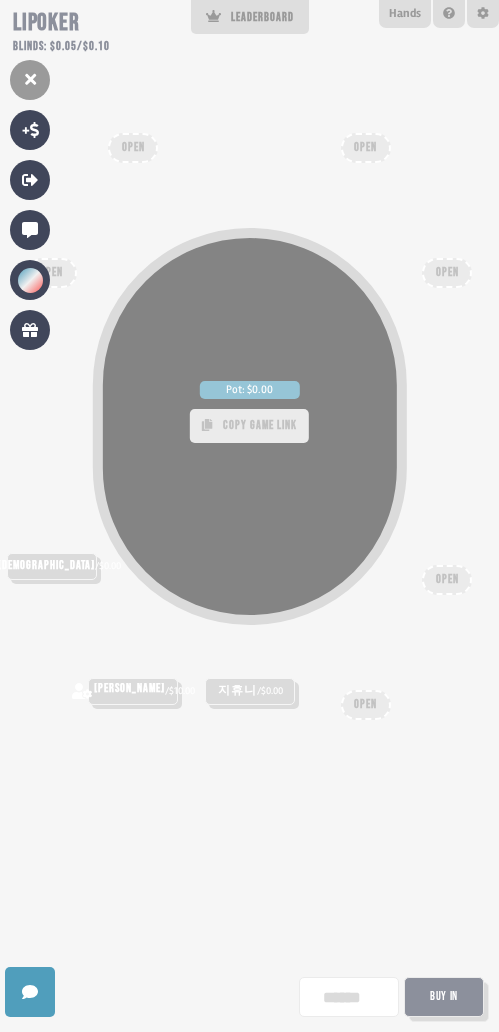 click at bounding box center [249, 516] 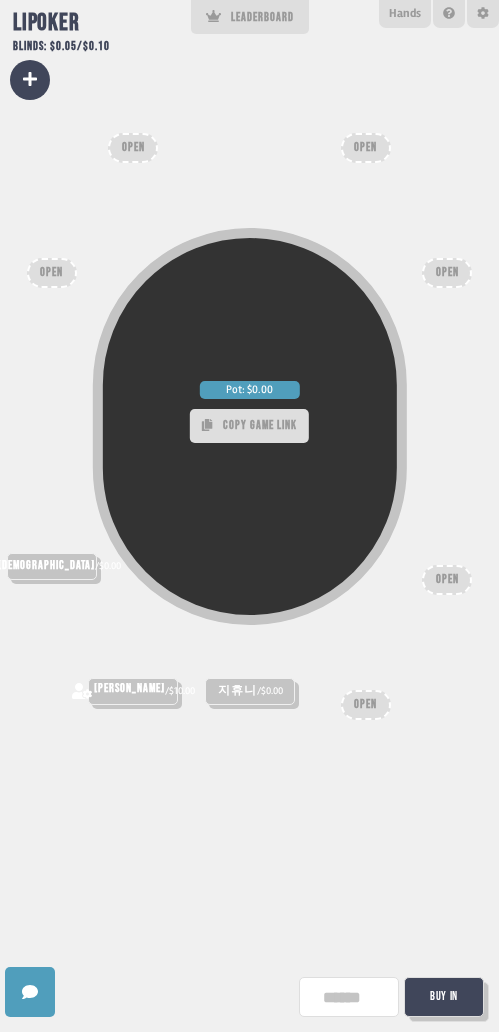 click on "Pot: $0.00   COPY GAME LINK" at bounding box center [249, 495] 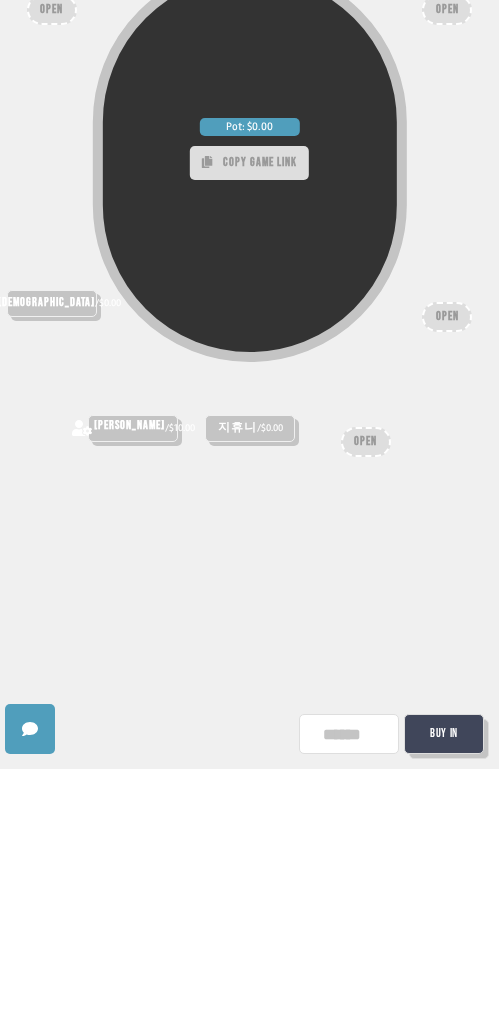 type on "*" 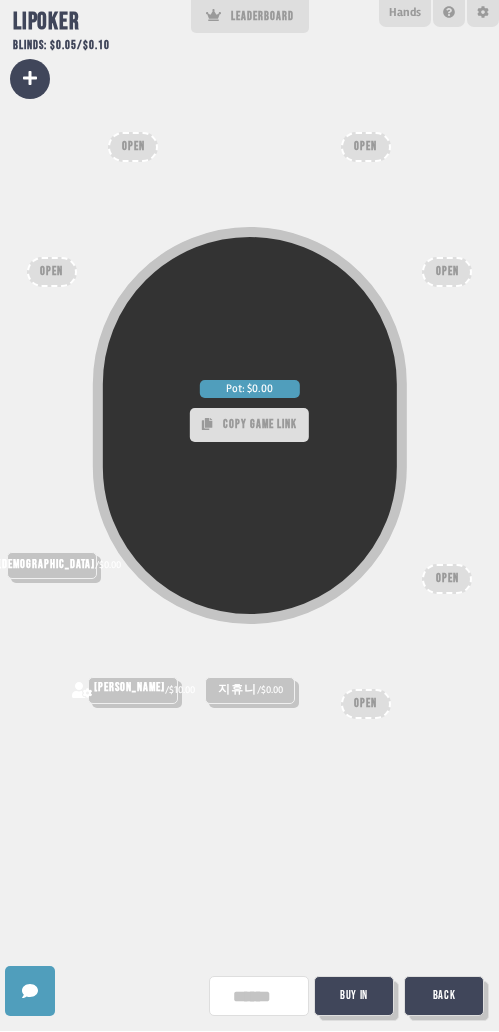 click on "Pot: $0.00   COPY GAME LINK 지휴니 / $0.00  주유성 / $0.00  김아연 / $10.00  OPEN OPEN OPEN OPEN OPEN OPEN Typical buy in range is between ($5.00, $30.00). Are you sure? * Buy In Back" at bounding box center (249, 516) 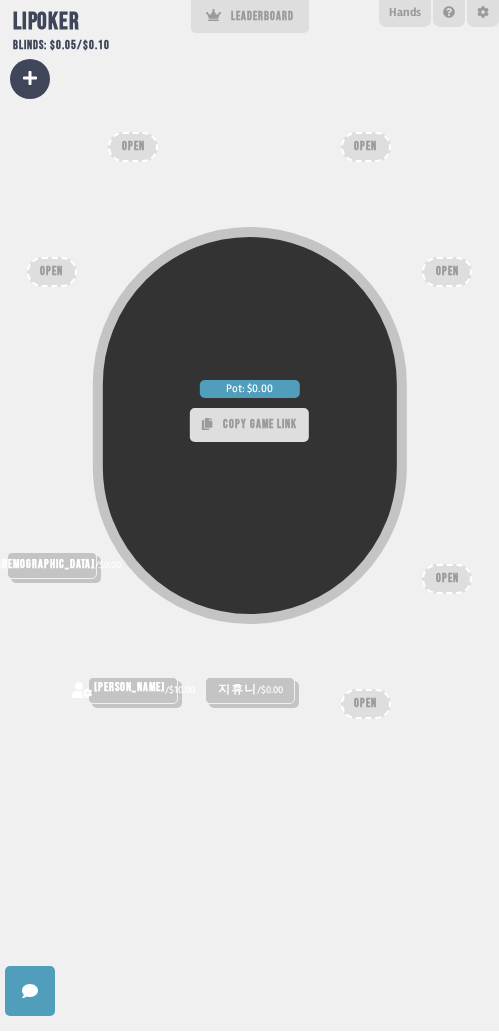 click on "Pot: $0.00   COPY GAME LINK 지휴니 / $0.00  주유성 / $0.00  김아연 / $10.00  OPEN OPEN OPEN OPEN OPEN OPEN" at bounding box center [249, 516] 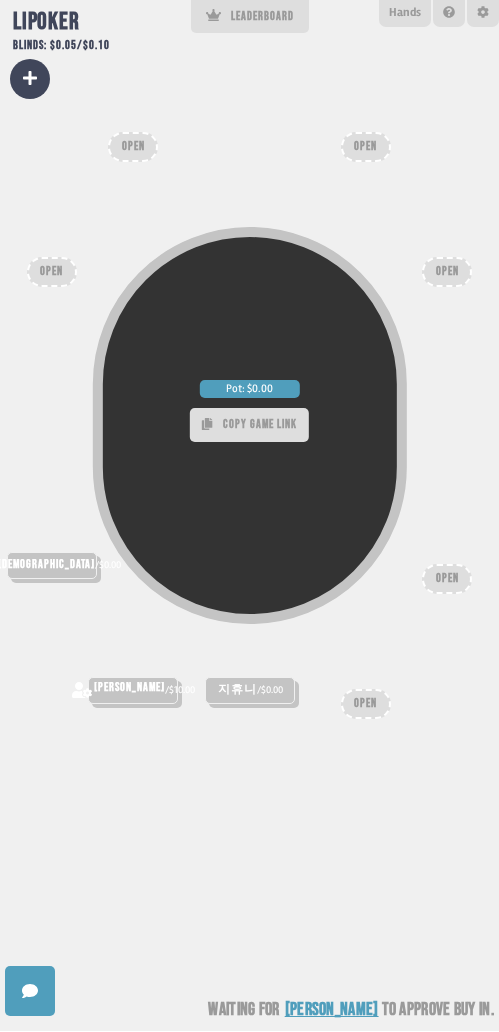 click on "/ $0.00" at bounding box center (270, 691) 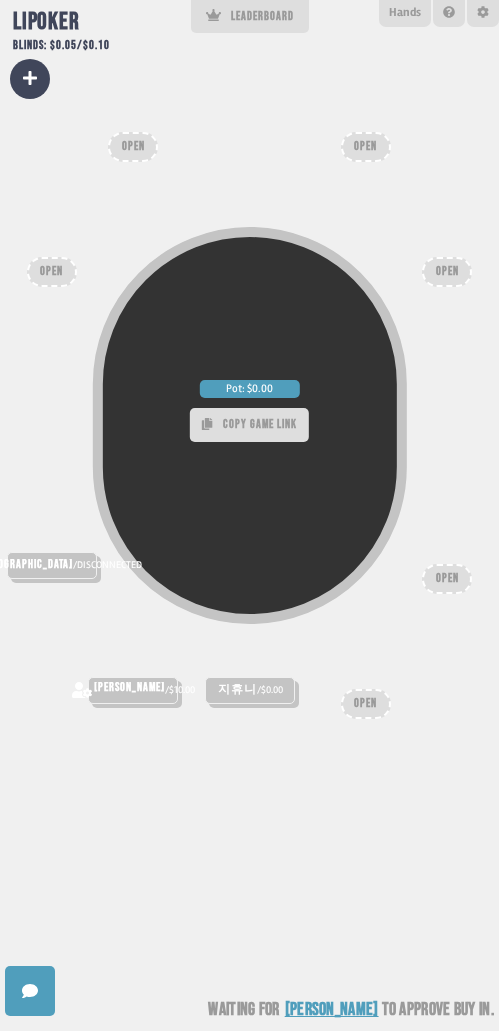 click on "/ $0.00" at bounding box center (270, 691) 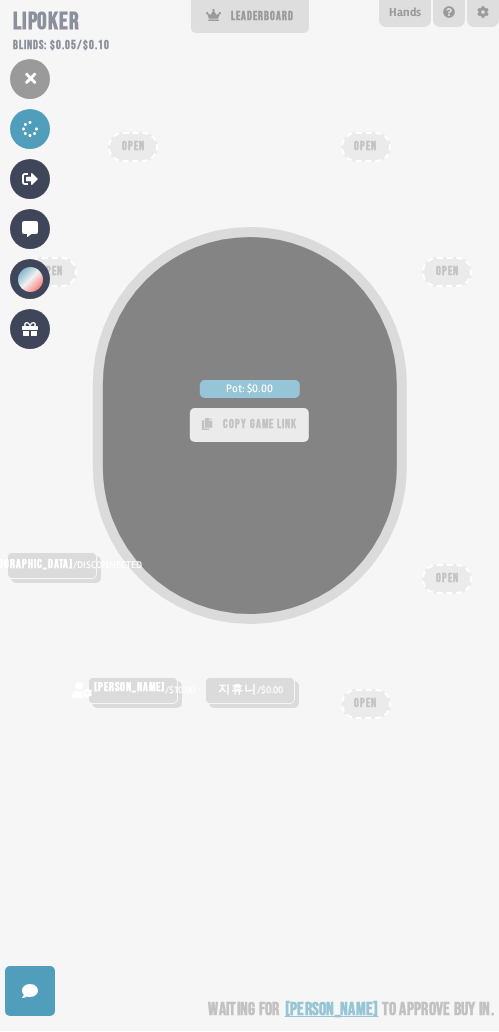 click at bounding box center [30, 80] 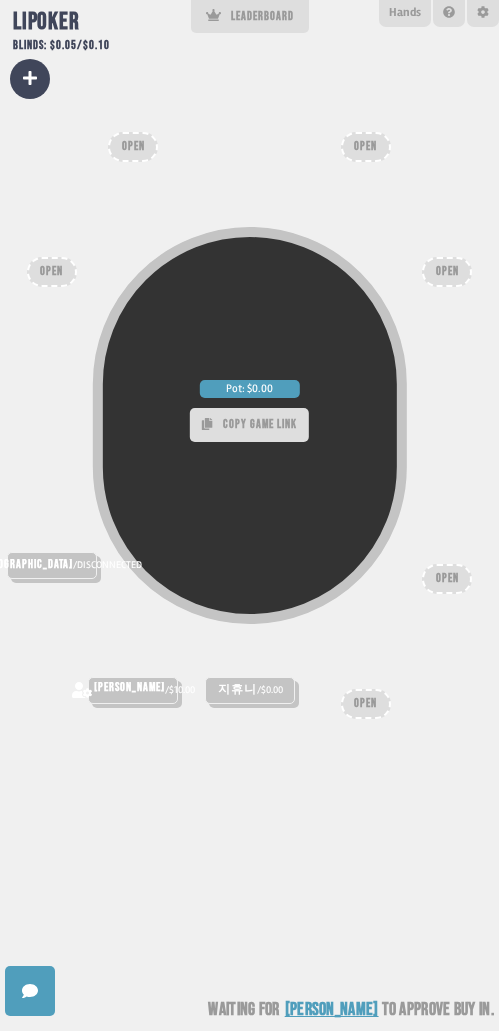 click on "지휴니 / $0.00" at bounding box center (250, 691) 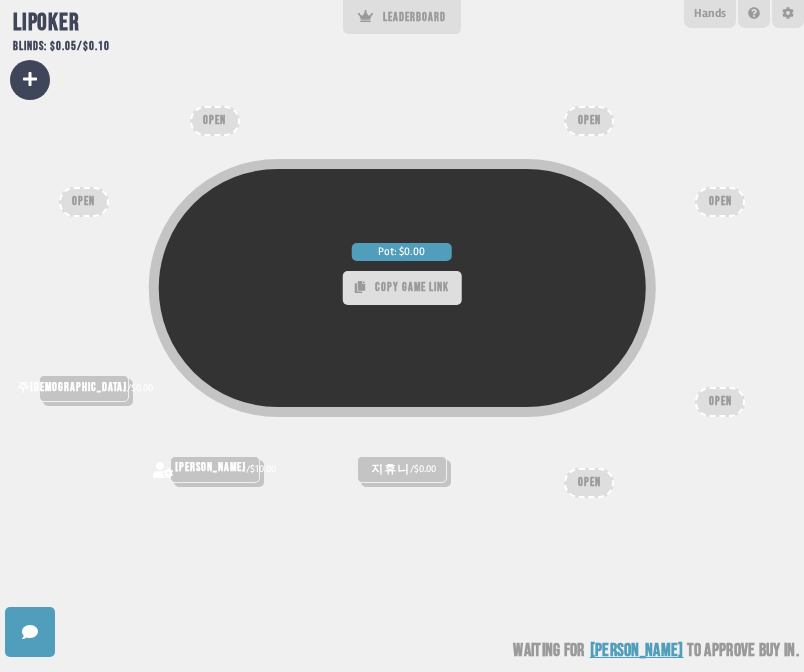 click on "LEADERBOARD" at bounding box center [402, 17] 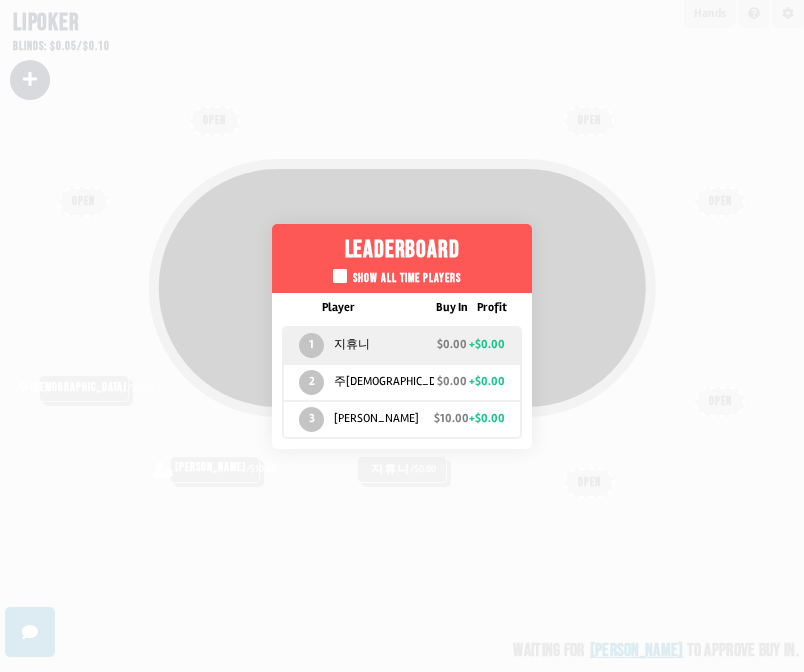 click on "Leaderboard   Show all time players Player Buy In Profit 1 지휴니 $0.00 +$0.00 2 주유성 $0.00 +$0.00 3 김아연 $10.00 +$0.00" at bounding box center [402, 336] 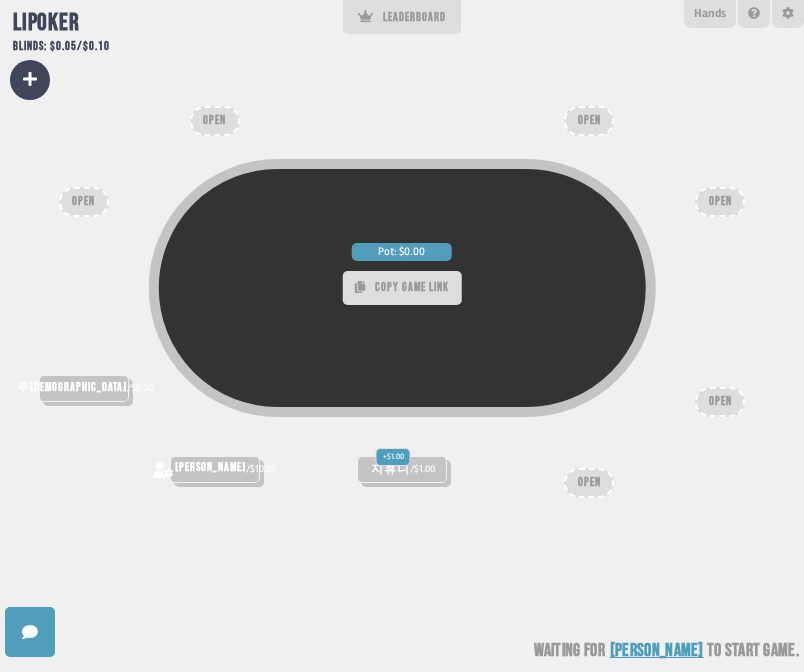 click on "Pot: $0.00   COPY GAME LINK + $1.00 지휴니 / $1.00  주유성 / $0.00  김아연 / $10.00  OPEN OPEN OPEN OPEN OPEN OPEN Waiting for  김아연  to   start game" at bounding box center [402, 336] 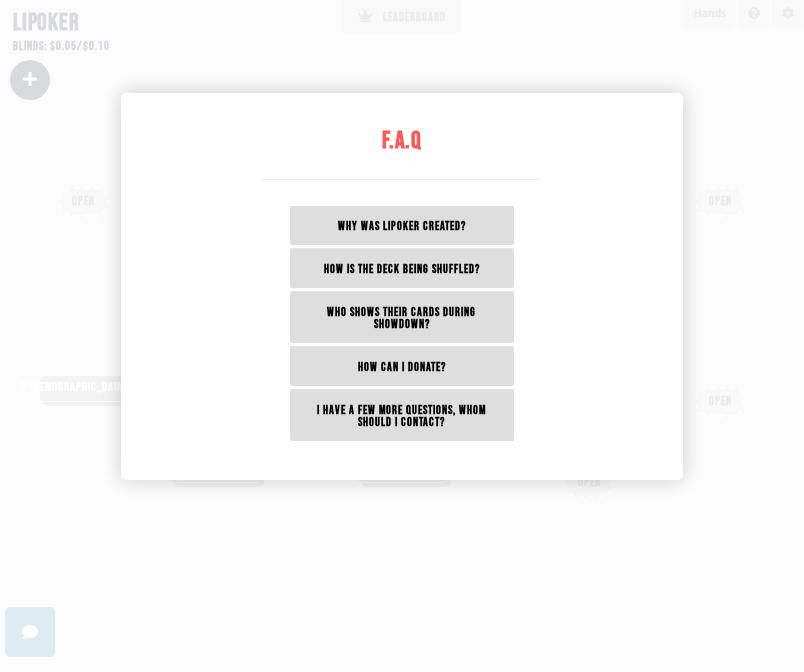 click at bounding box center (402, 336) 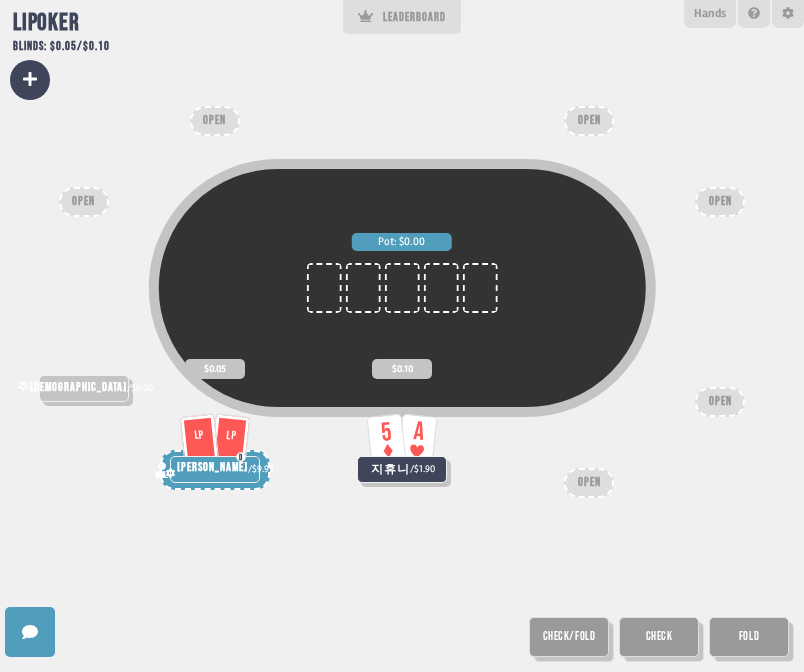 click on "Check" at bounding box center [659, 637] 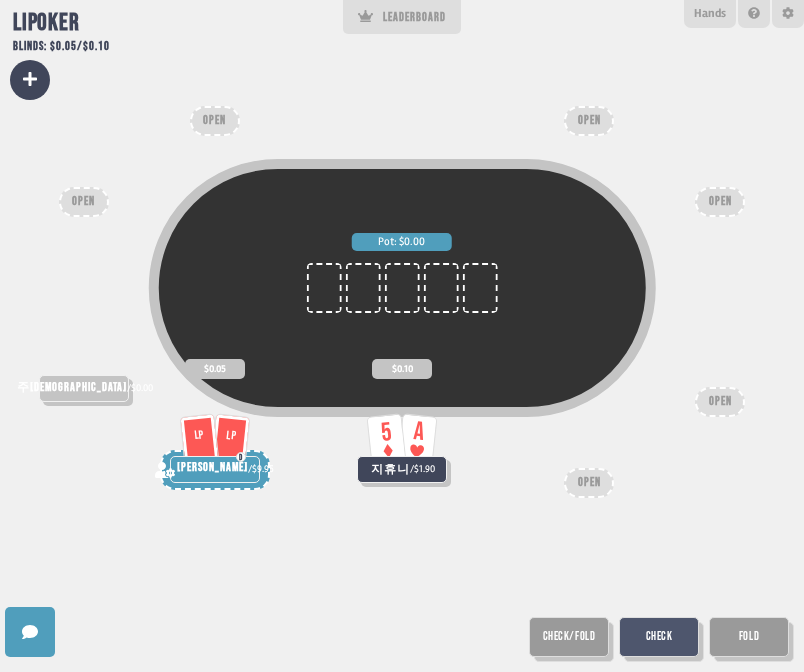 click on "Check" at bounding box center [659, 637] 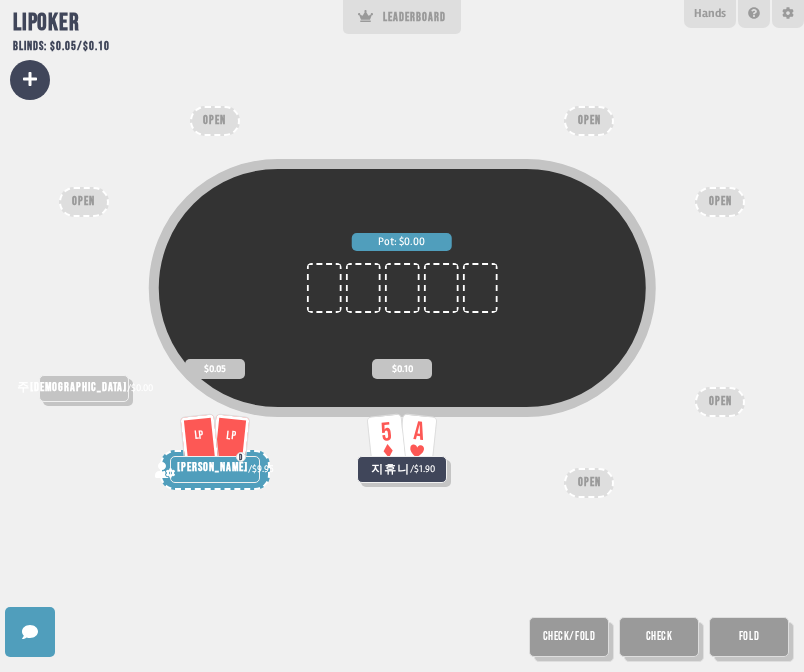 click on "Check" at bounding box center (659, 637) 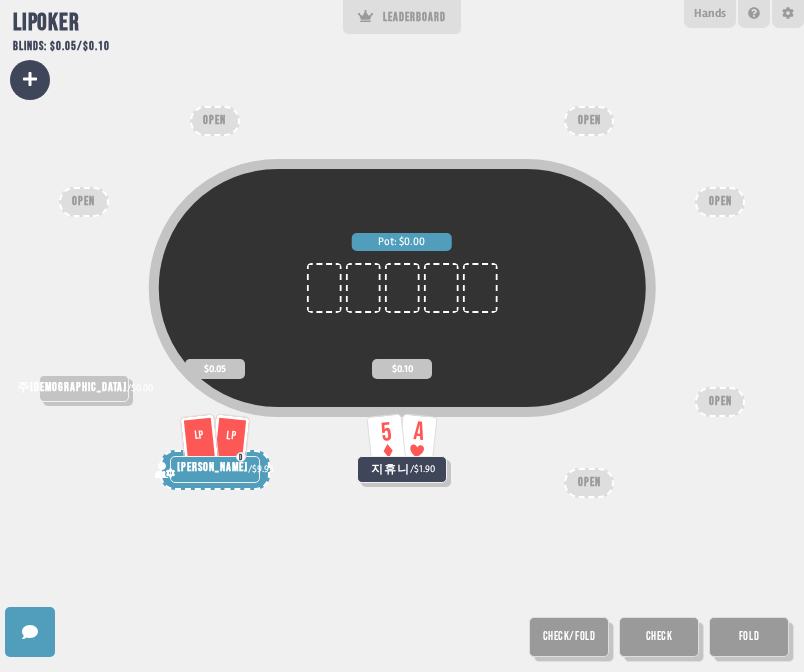 click on "Check" at bounding box center (659, 637) 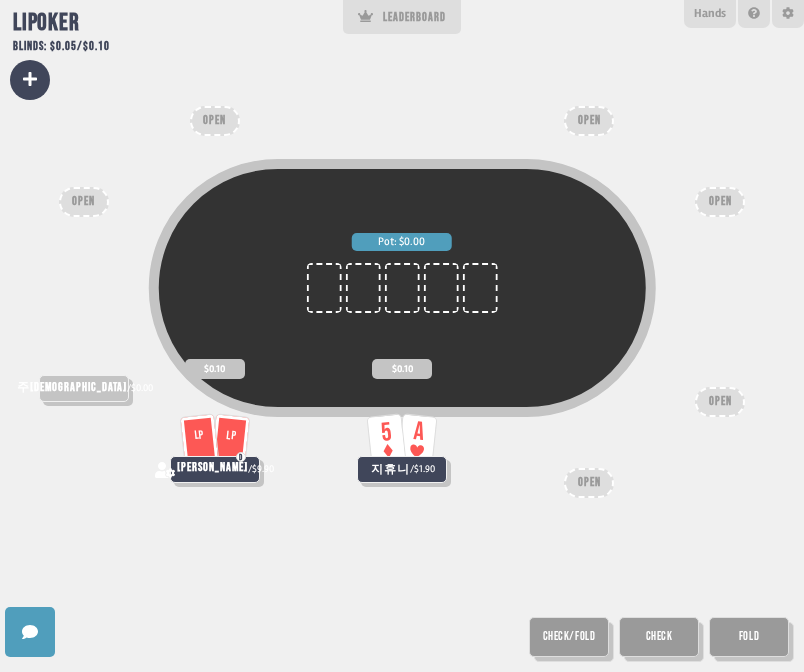 click on "Check" at bounding box center [659, 637] 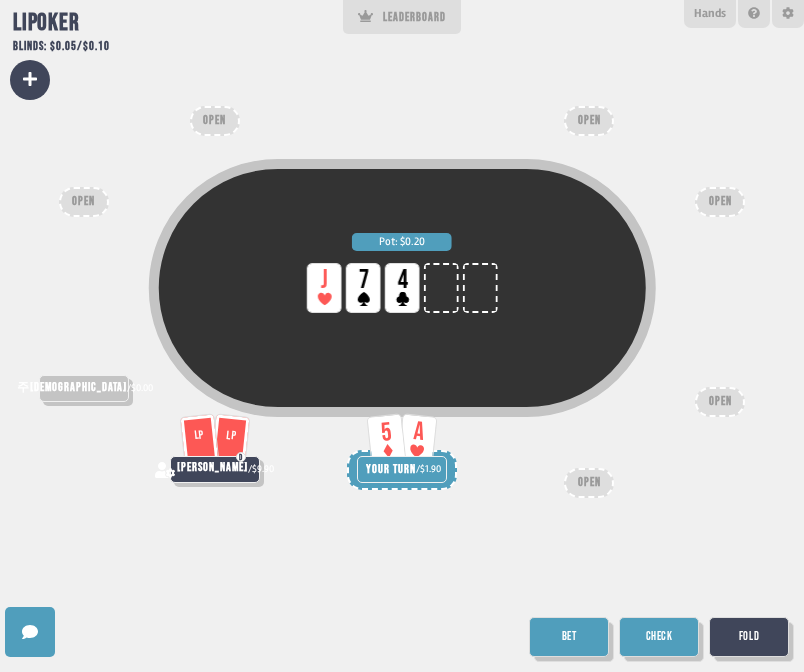 click on "Fold" at bounding box center [749, 637] 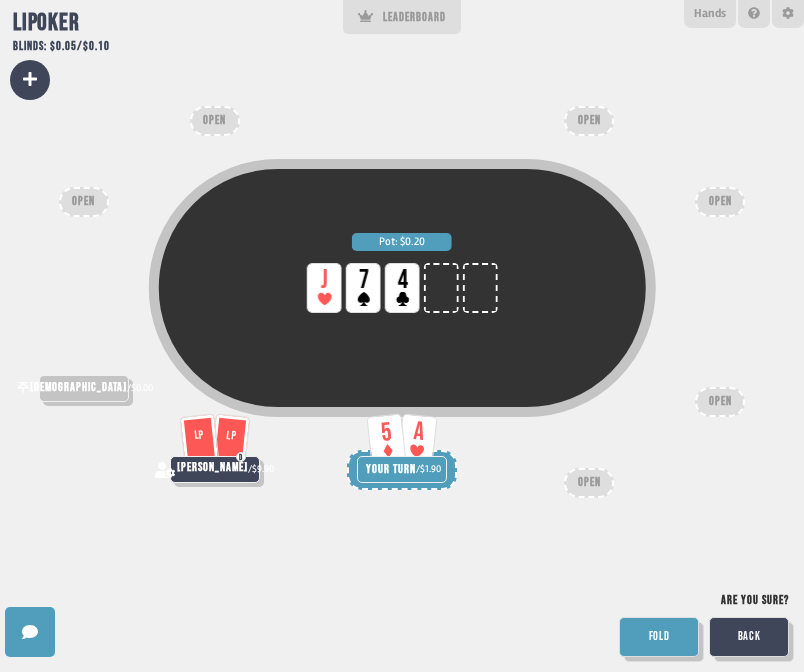 click on "FOLD" at bounding box center [659, 637] 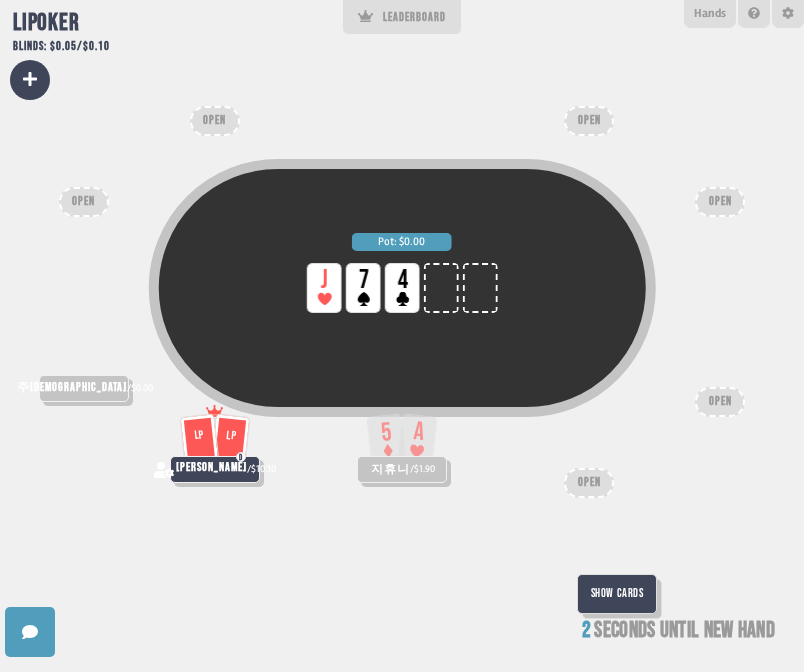 click on "Show Cards" at bounding box center (617, 594) 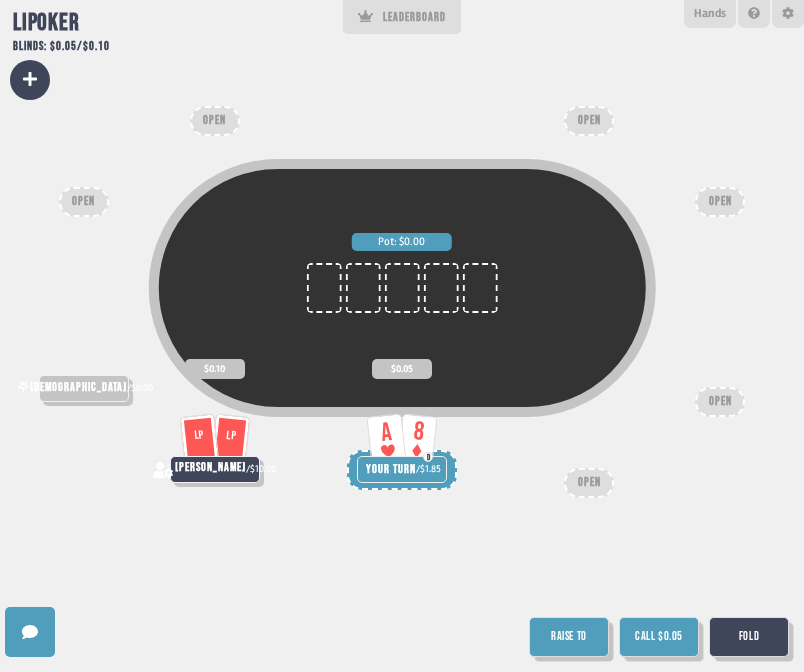 click on "Call $0.05" at bounding box center (659, 637) 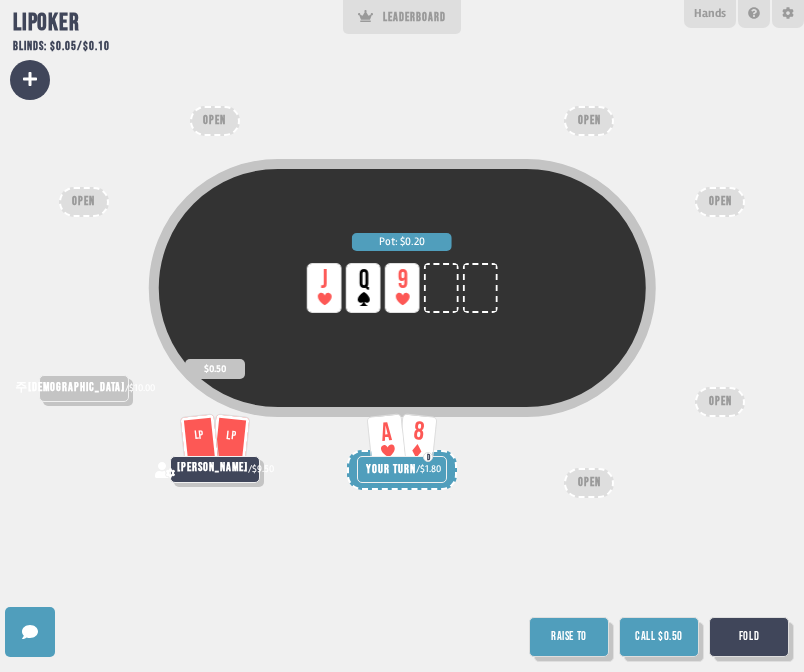 click on "Call $0.50" at bounding box center [659, 637] 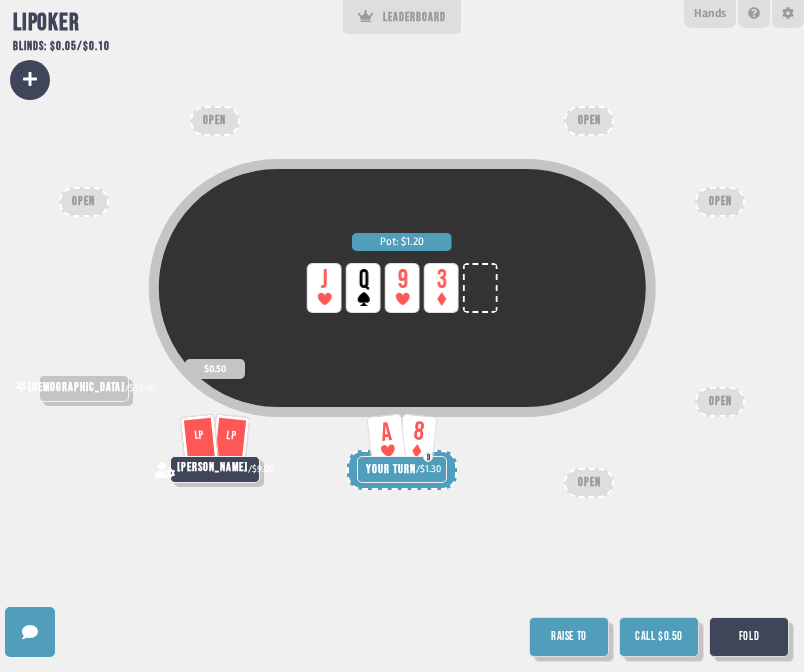click on "Call $0.50" at bounding box center (659, 637) 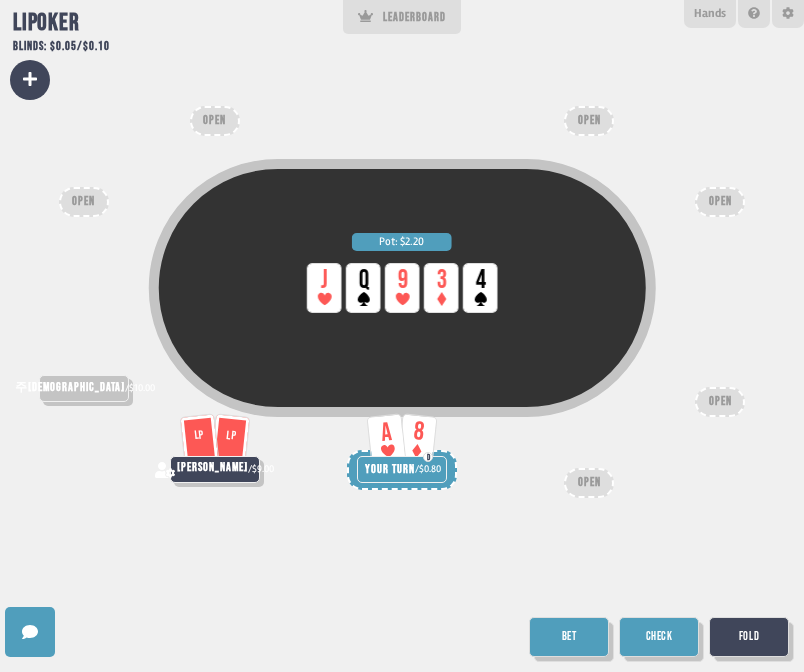 click on "Check" at bounding box center (659, 637) 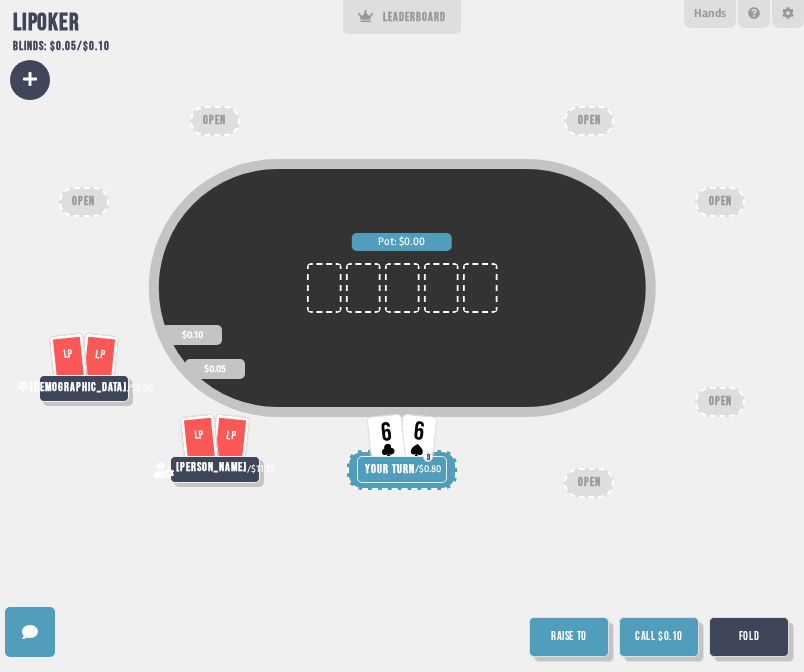 click on "Call $0.10" at bounding box center [659, 637] 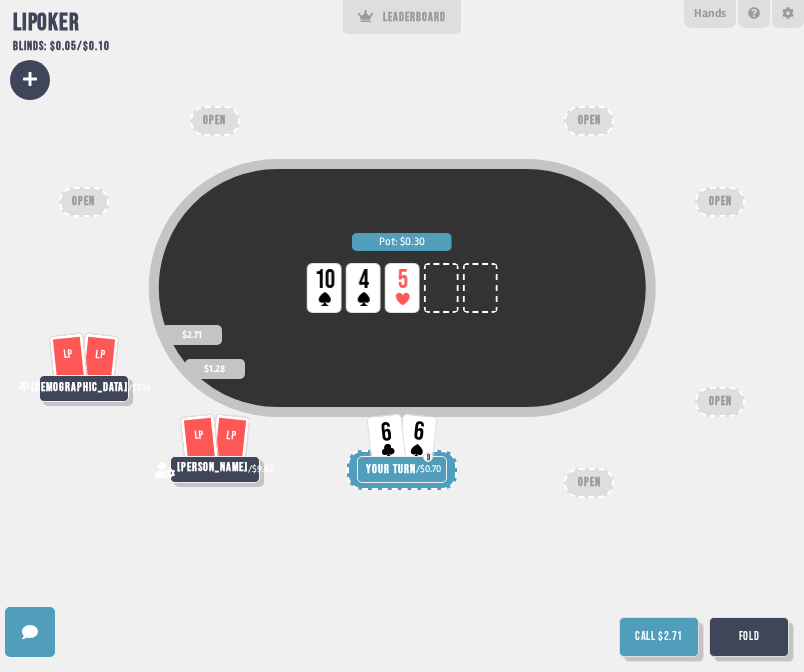 click on "Call $2.71" at bounding box center (659, 637) 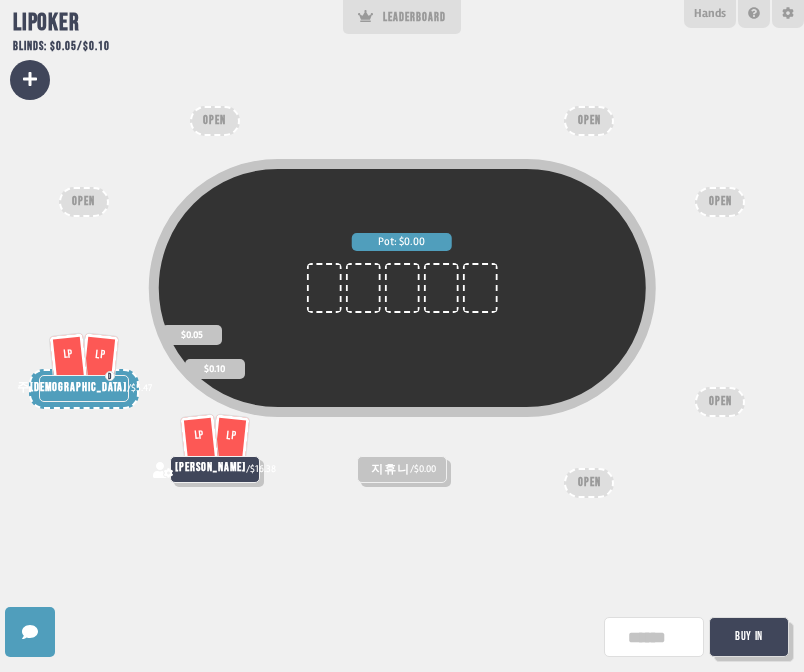 click on "/ $0.00" at bounding box center (423, 469) 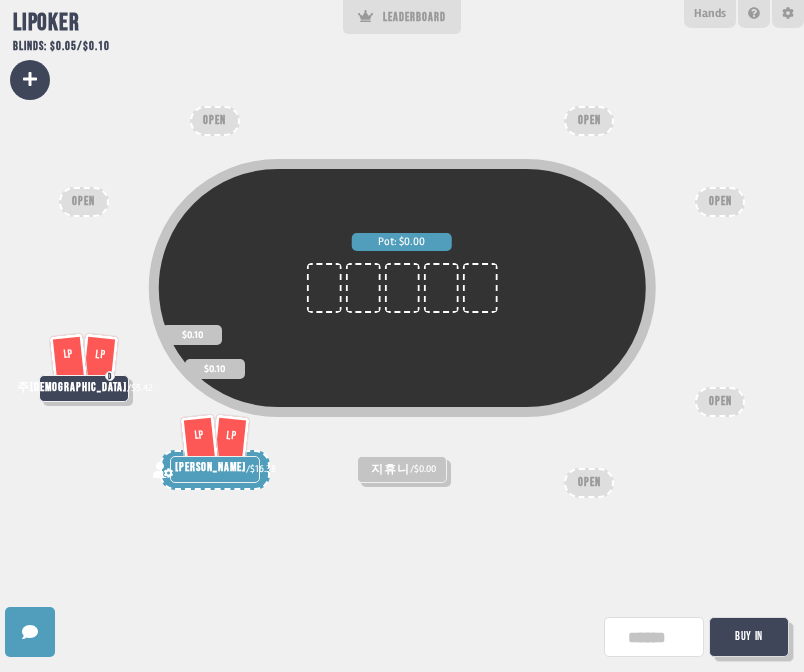 click on "Buy In" at bounding box center [749, 637] 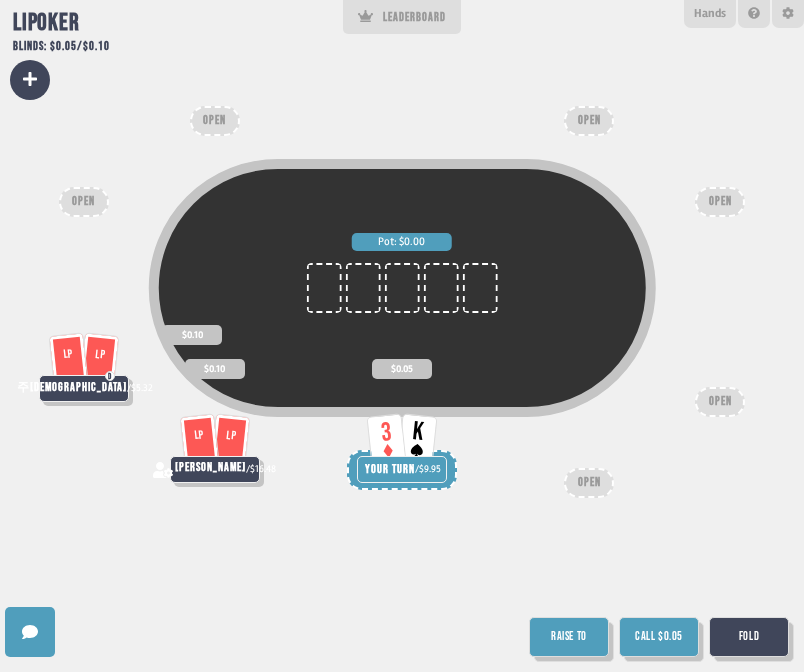click on "Raise to" at bounding box center [569, 637] 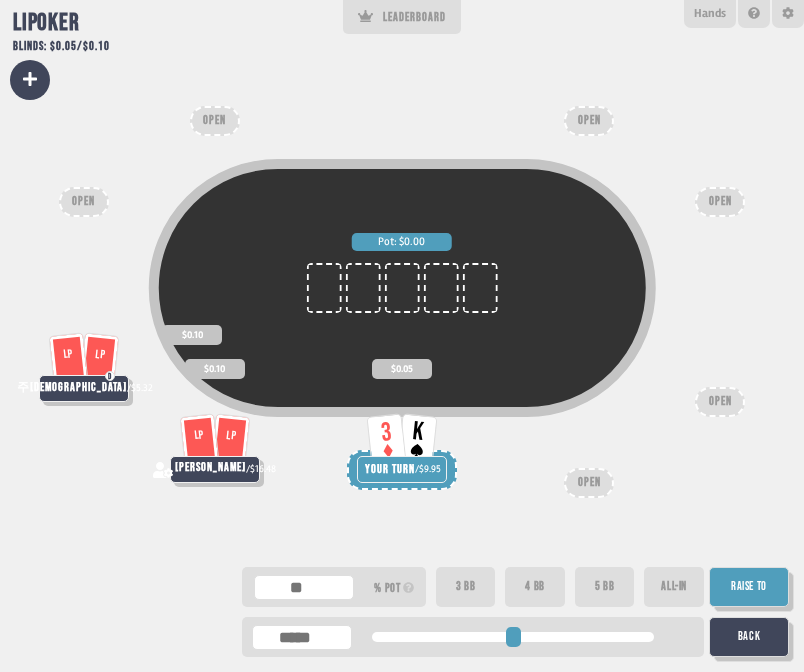 click at bounding box center [754, 592] 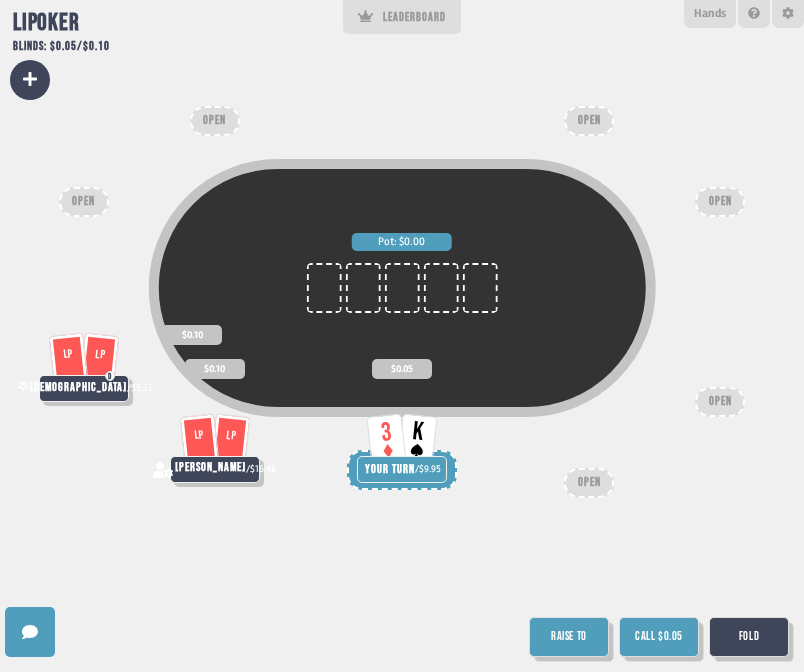 click on "Call $0.05" at bounding box center [659, 637] 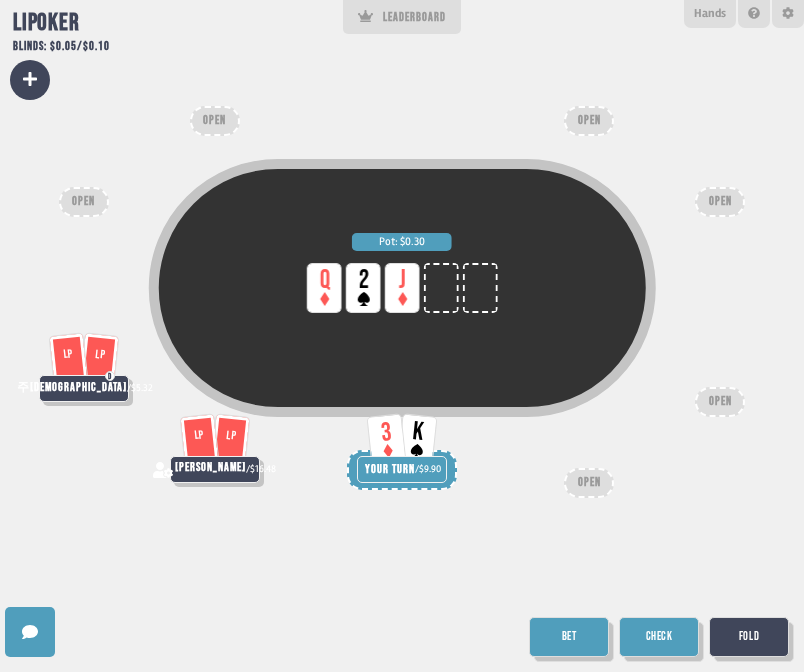 click on "Fold" at bounding box center (749, 637) 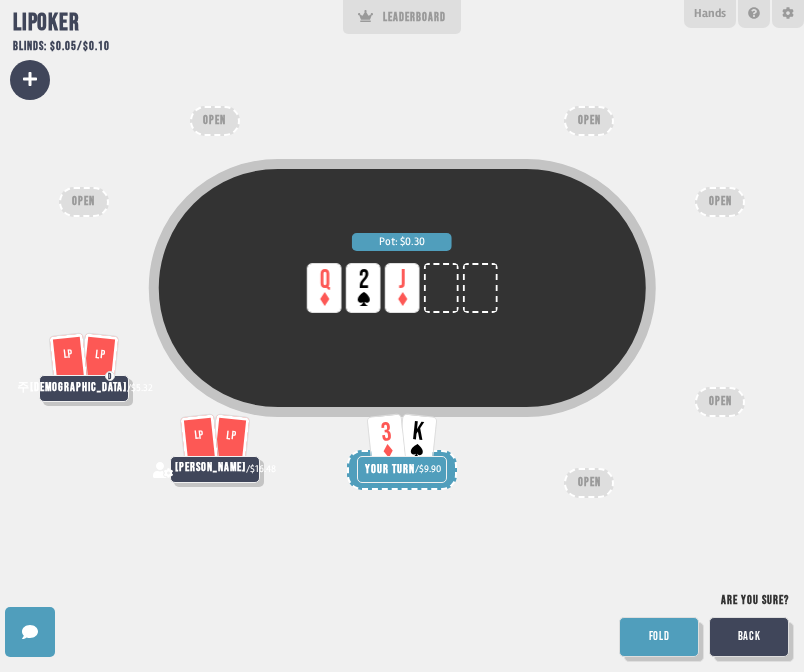 click on "FOLD" at bounding box center (659, 637) 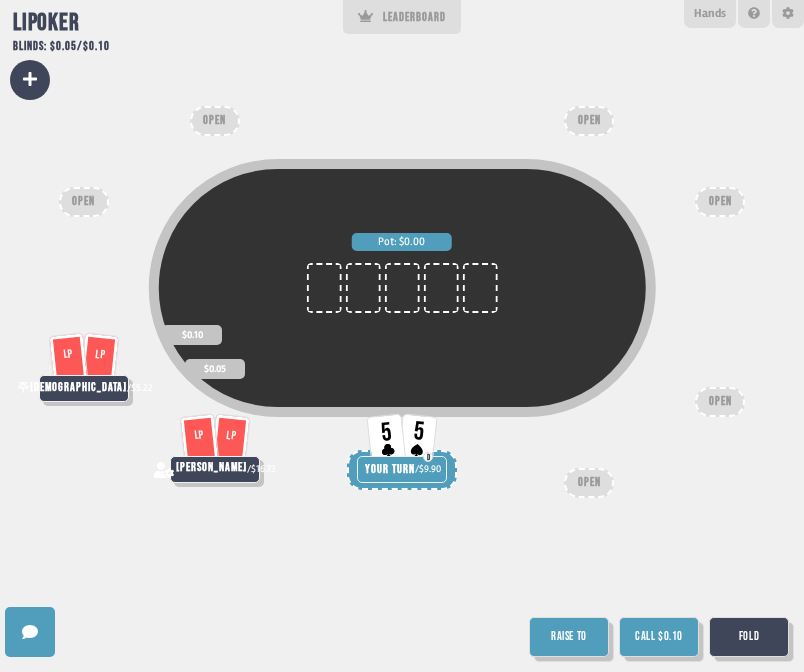 click on "Call $0.10" at bounding box center (659, 637) 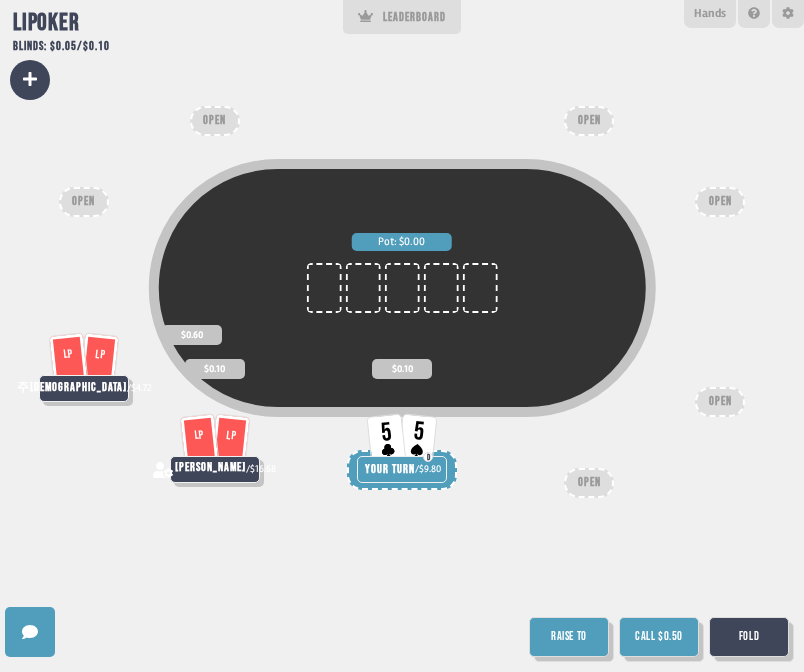 click on "Call $0.50" at bounding box center (659, 637) 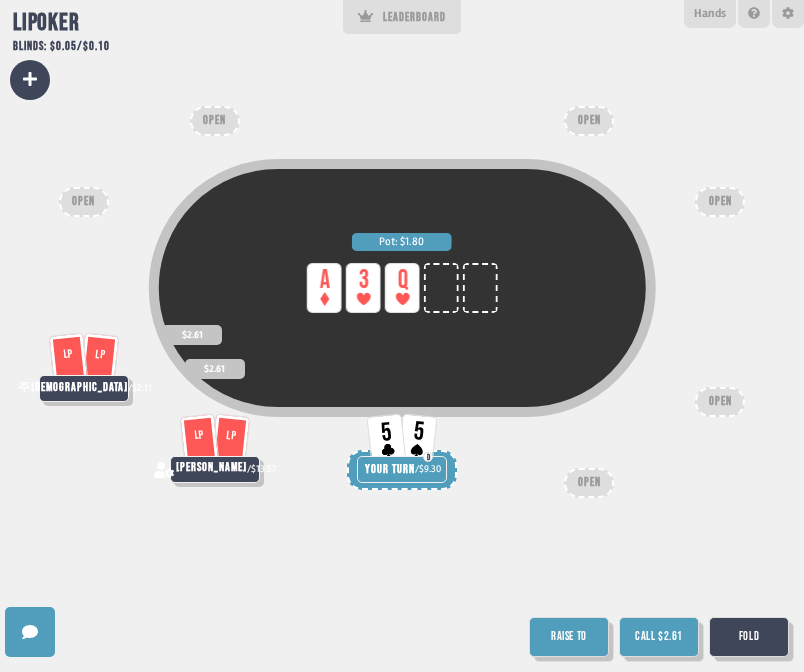 click on "Fold" at bounding box center (749, 637) 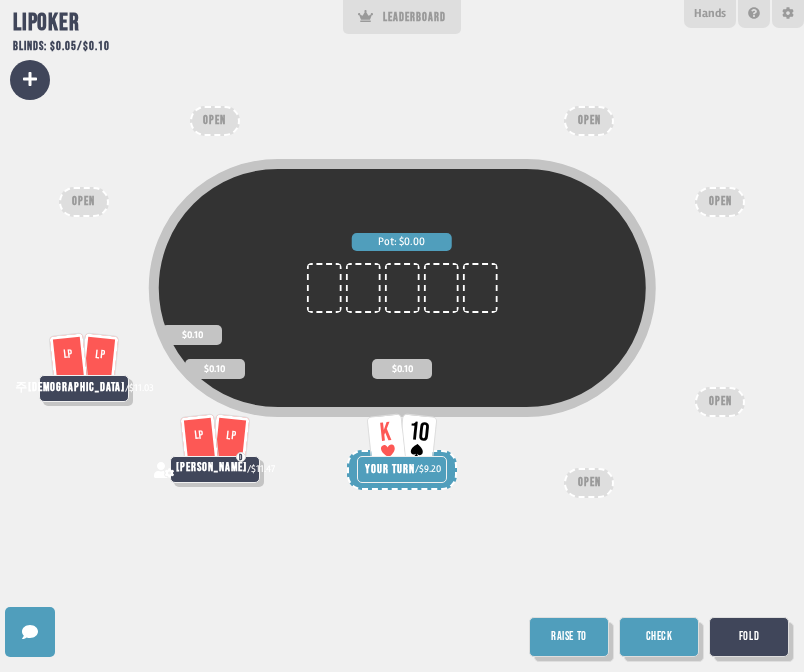 click on "Check" at bounding box center (659, 637) 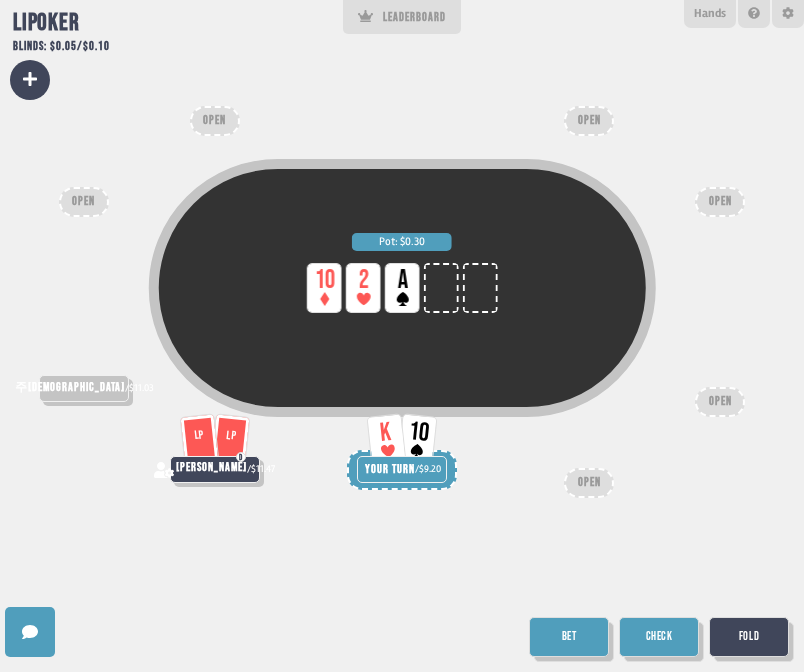 click on "Bet" at bounding box center [569, 637] 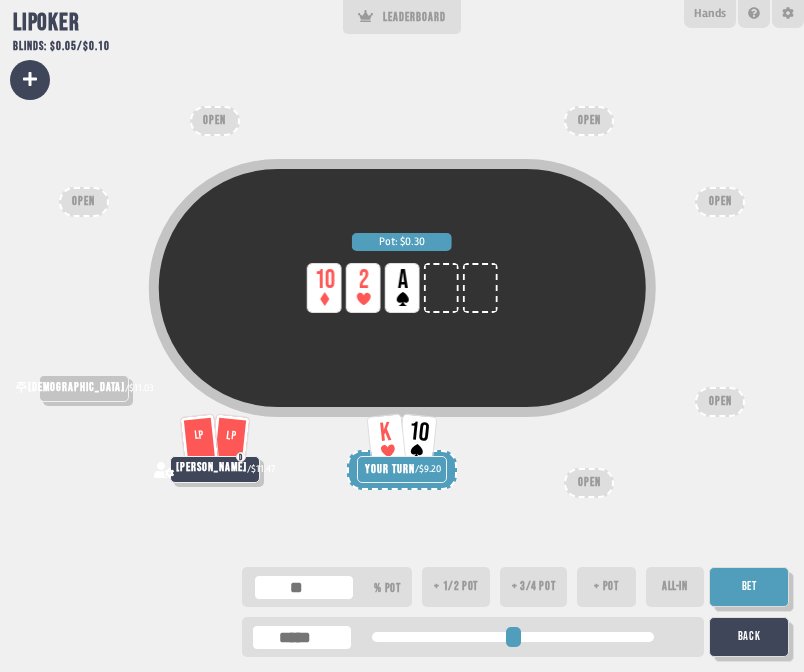 click at bounding box center (513, 637) 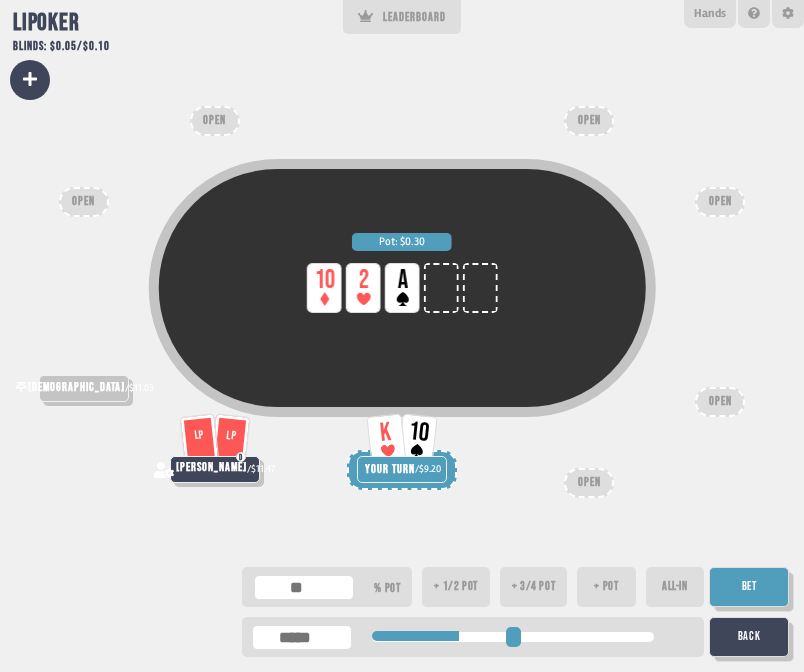 click on "Patreon" at bounding box center [430, 632] 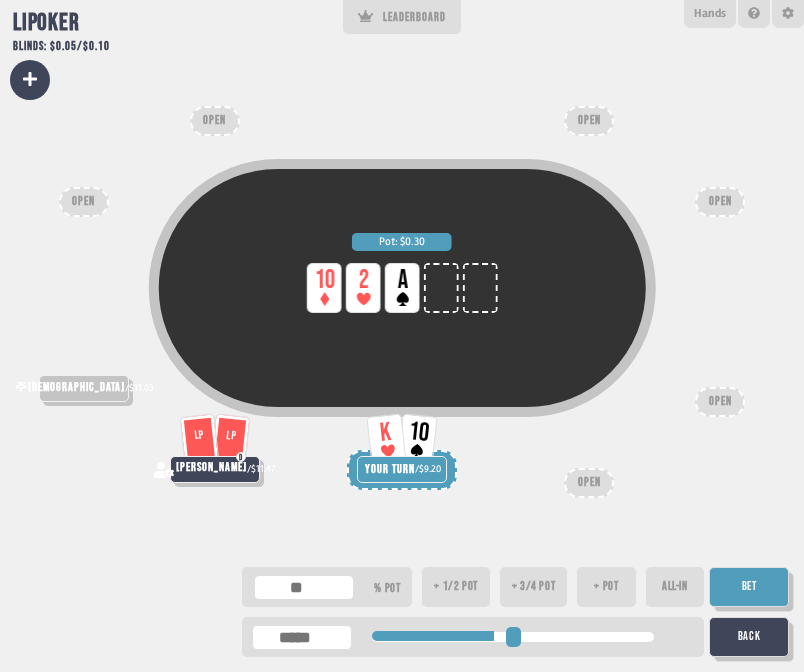 click on "Patreon" at bounding box center (430, 632) 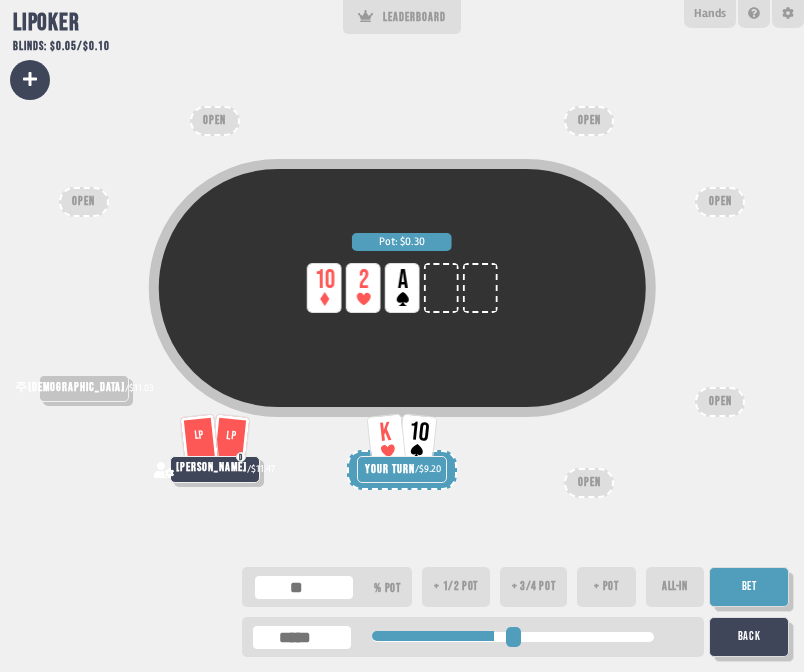 click on "+ 1/2 pot" at bounding box center [455, 587] 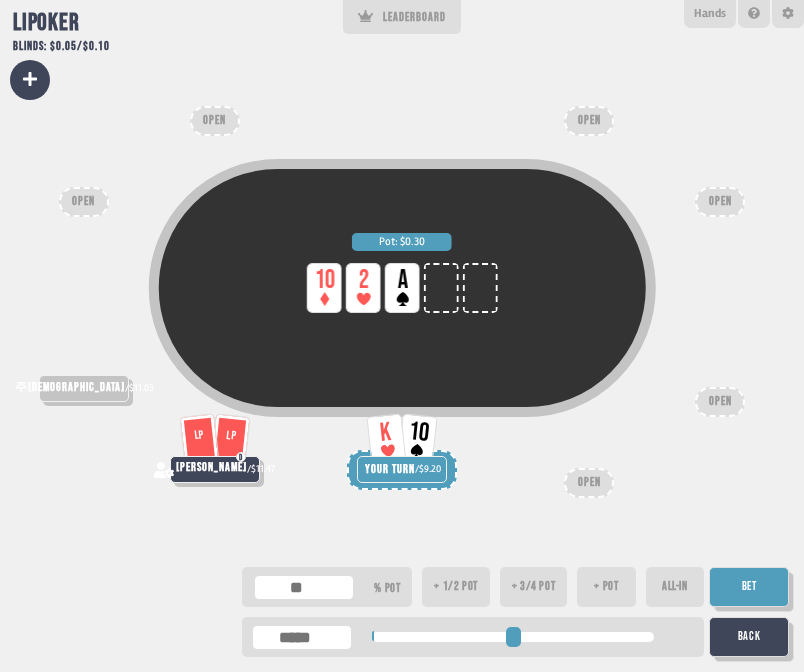 click on "+ 3/4 pot" at bounding box center [533, 587] 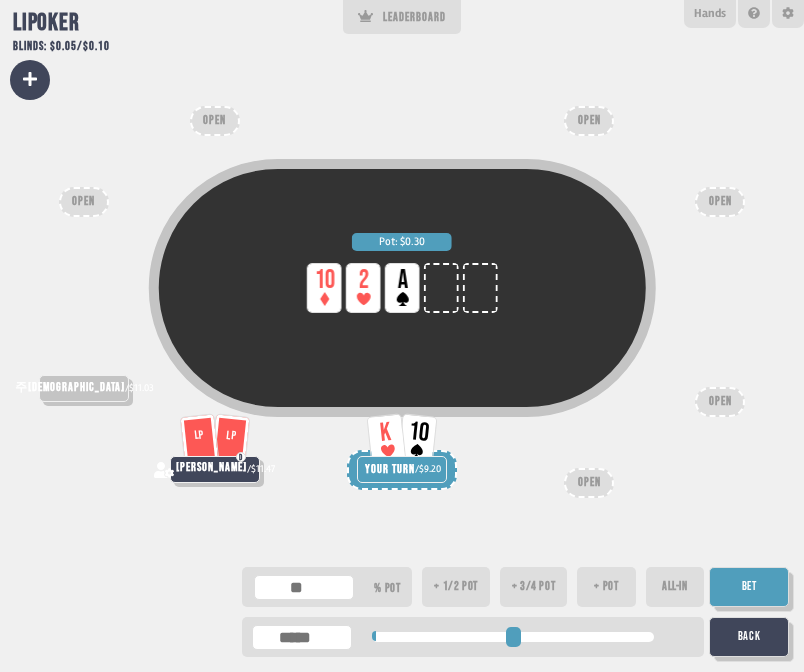 click on "+ pot" at bounding box center [606, 587] 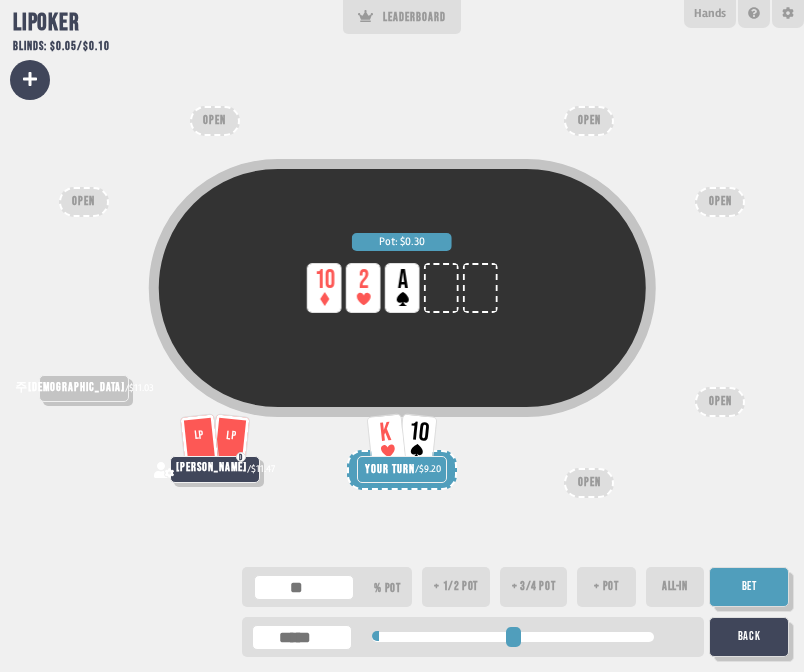 click on "+ pot" at bounding box center [606, 587] 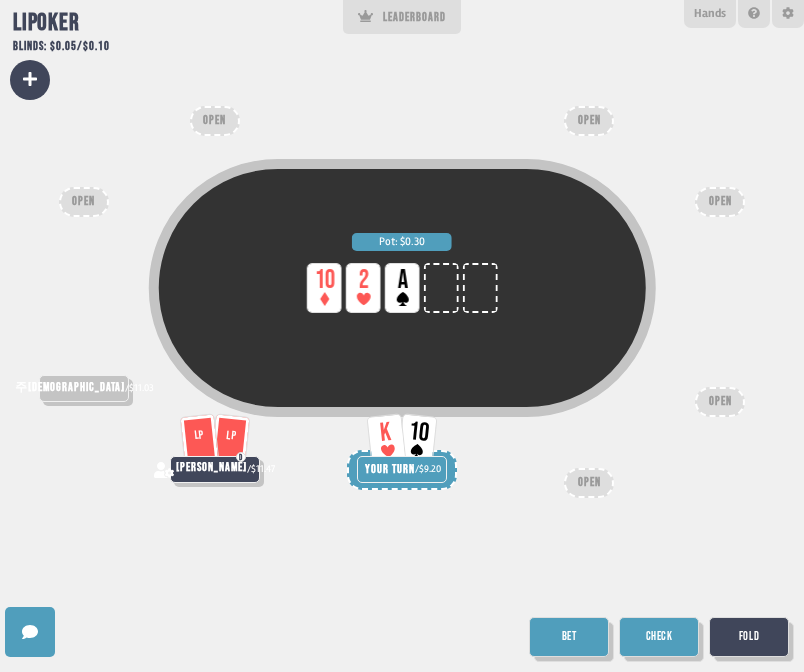 click on "Check" at bounding box center [659, 637] 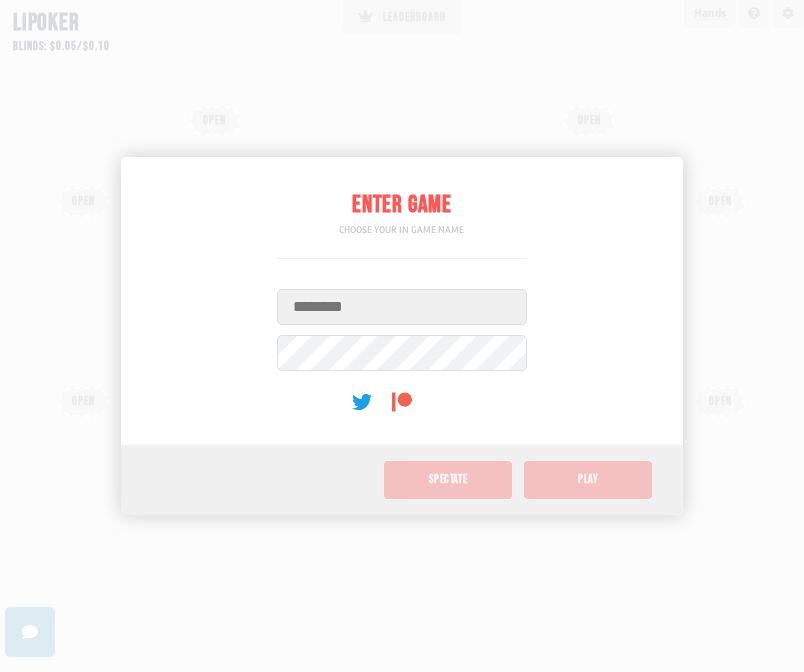 scroll, scrollTop: 0, scrollLeft: 0, axis: both 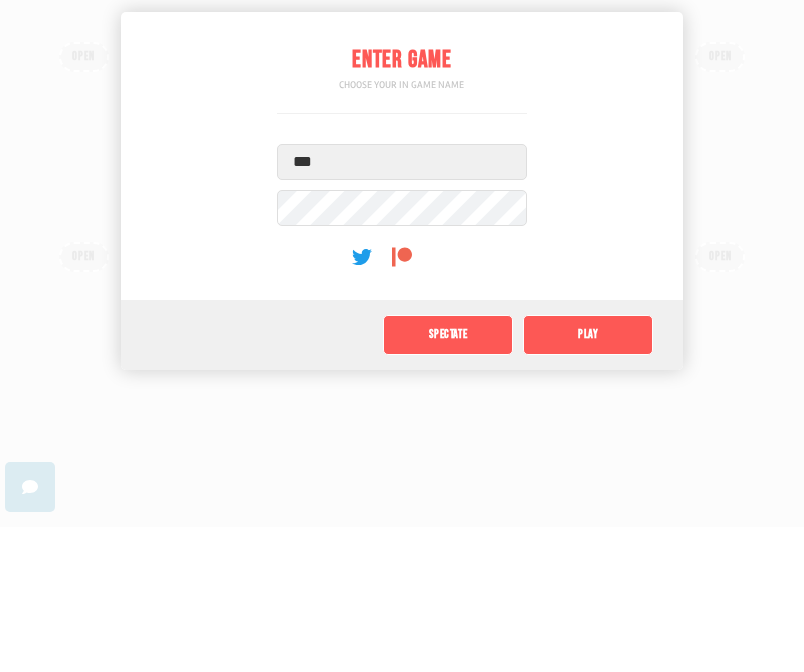 type on "***" 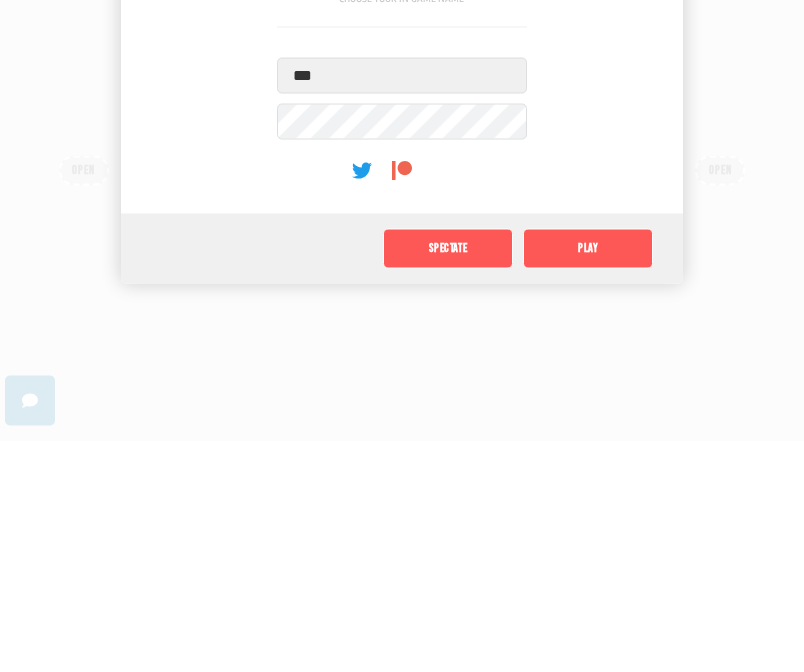 click on "Play" 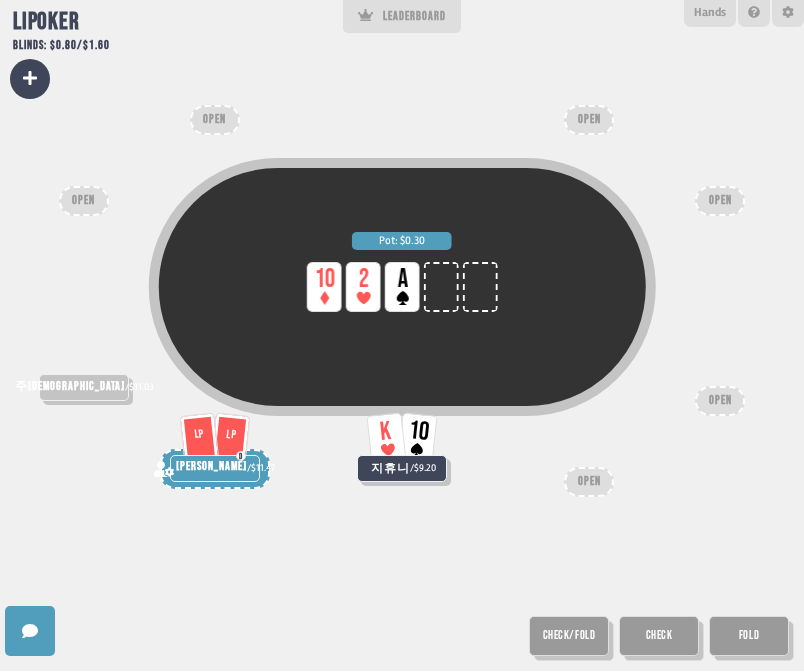 click on "Check" at bounding box center [659, 637] 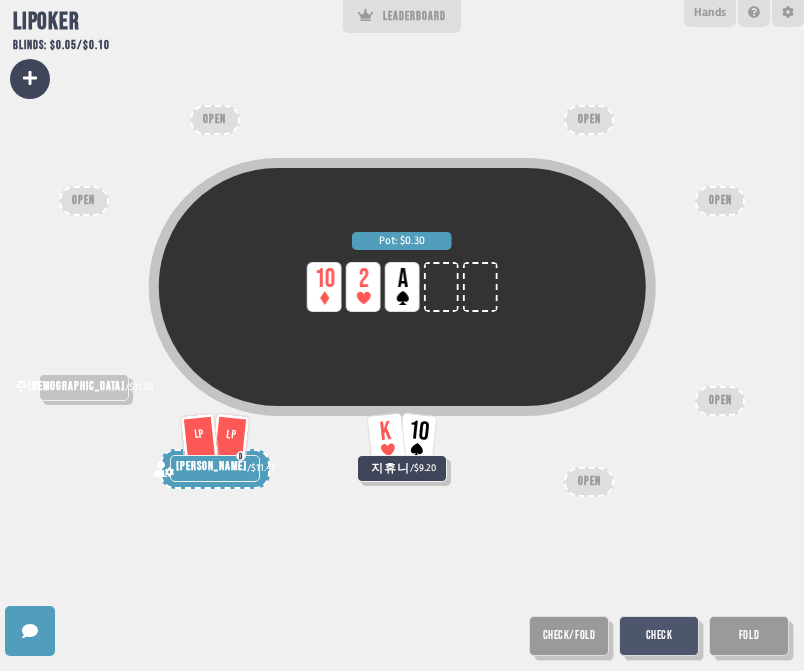 type on "*" 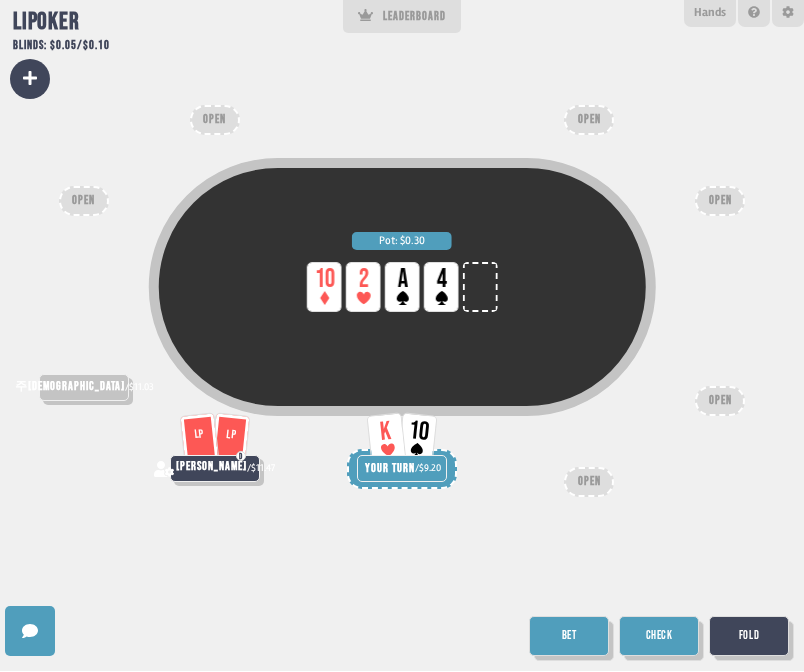 click on "Bet" at bounding box center [569, 637] 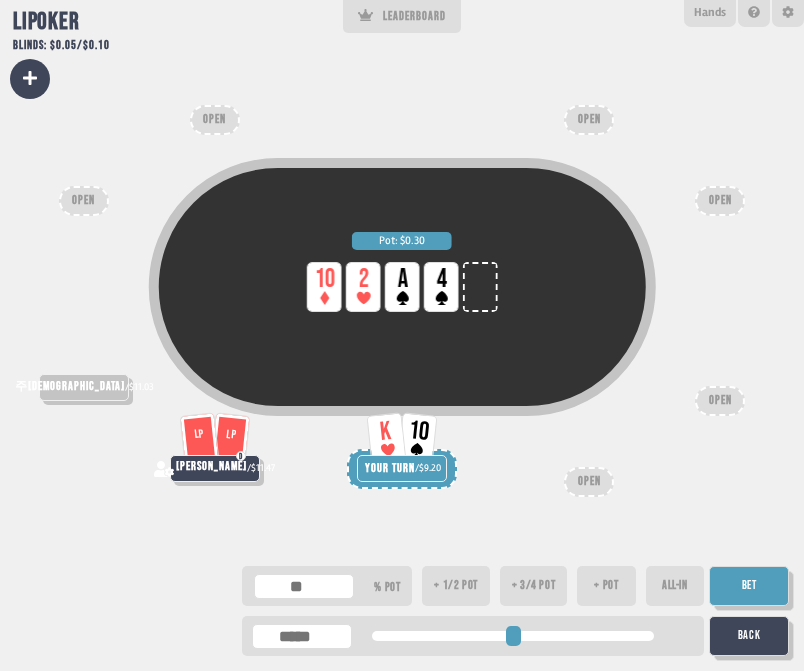 click on "+ pot" at bounding box center [606, 587] 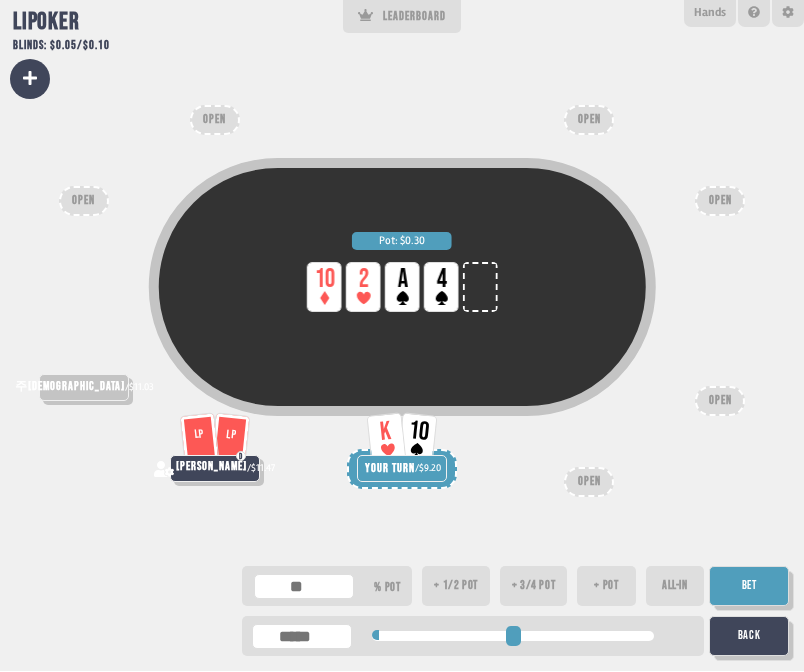 click on "+ pot" at bounding box center (606, 587) 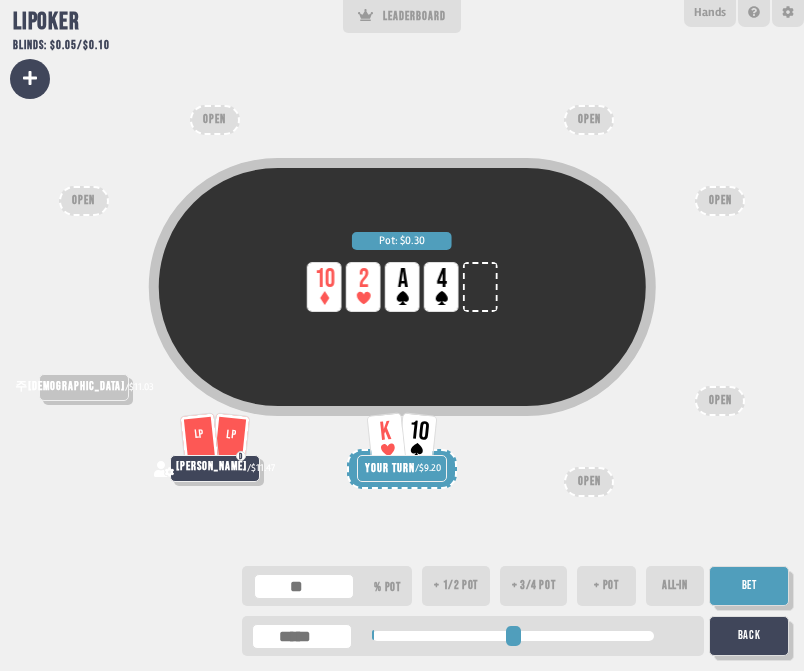 click on "+ 3/4 pot" at bounding box center [533, 587] 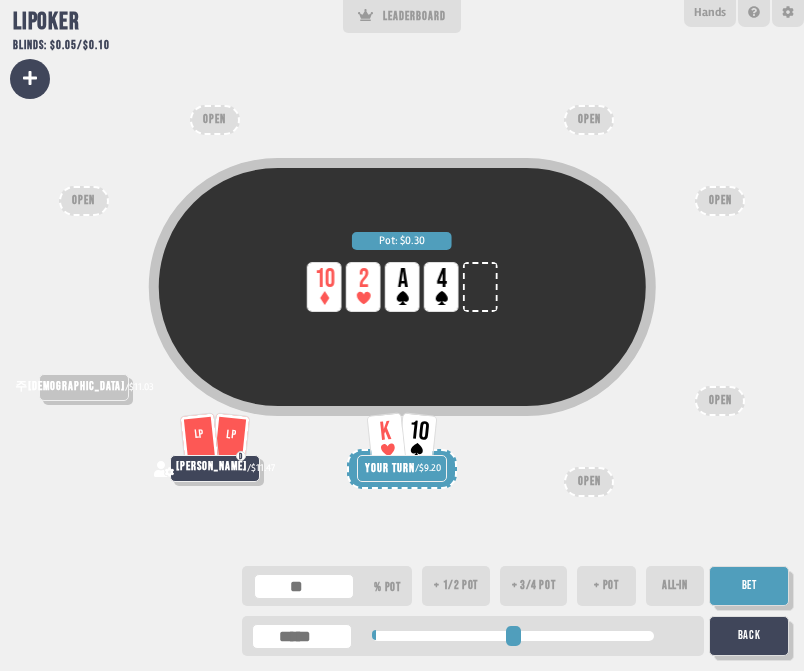 click on "+ pot" at bounding box center [606, 587] 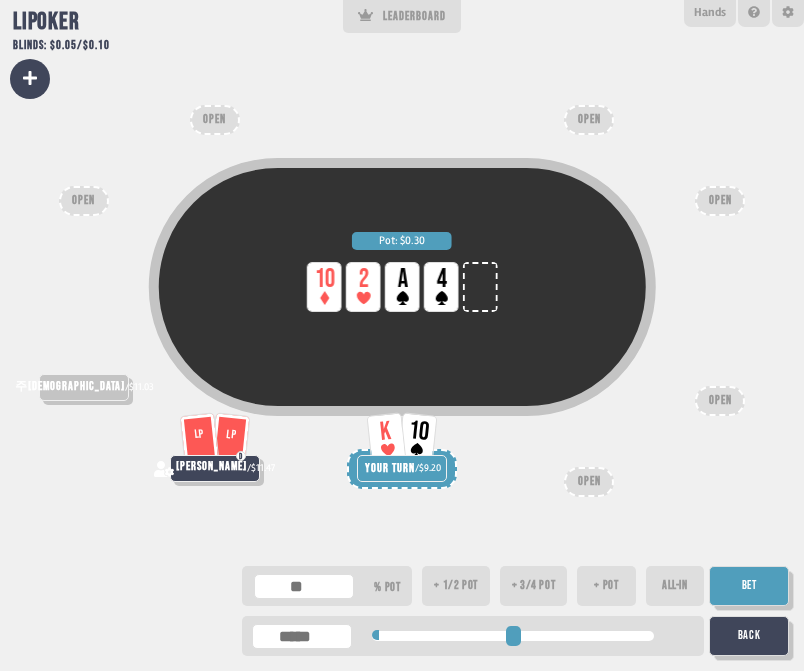 click on "Bet" at bounding box center (749, 587) 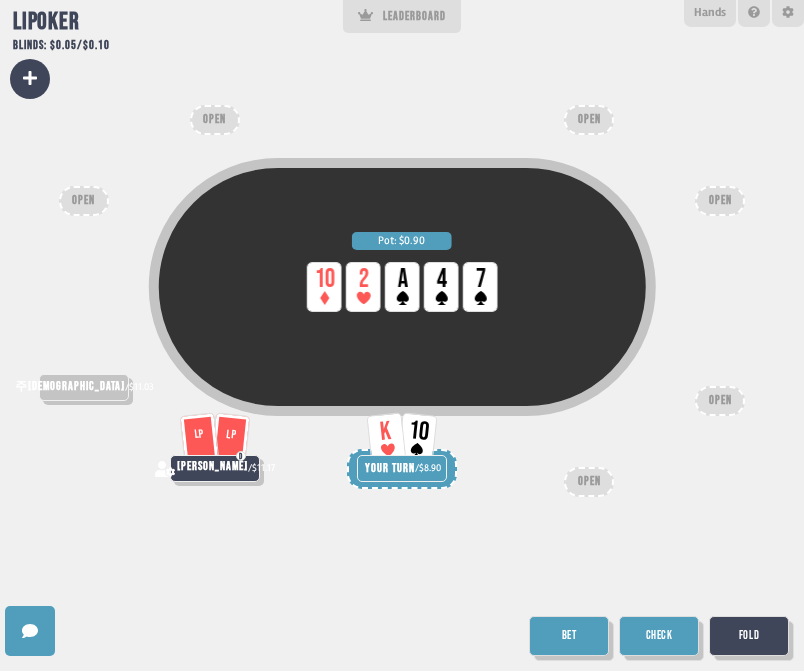 click on "Bet" at bounding box center (569, 637) 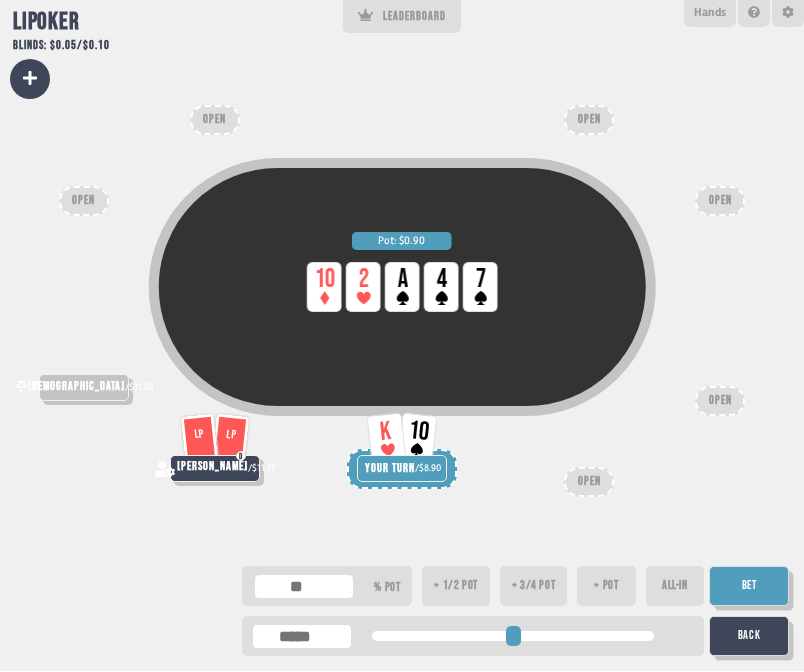 click on "Support us on   Patreon !" at bounding box center (402, 632) 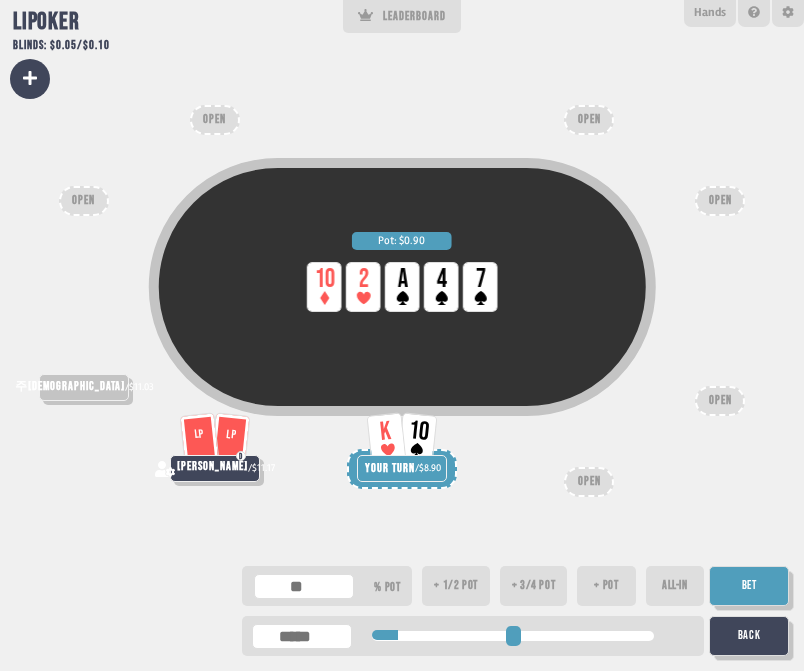 click on "Bet" at bounding box center [749, 587] 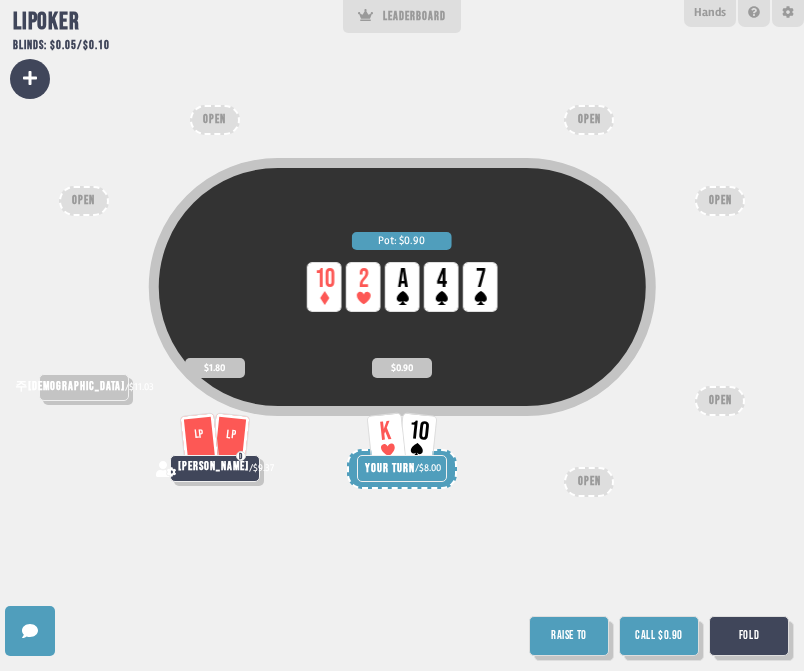 click on "Call $0.90" at bounding box center [659, 637] 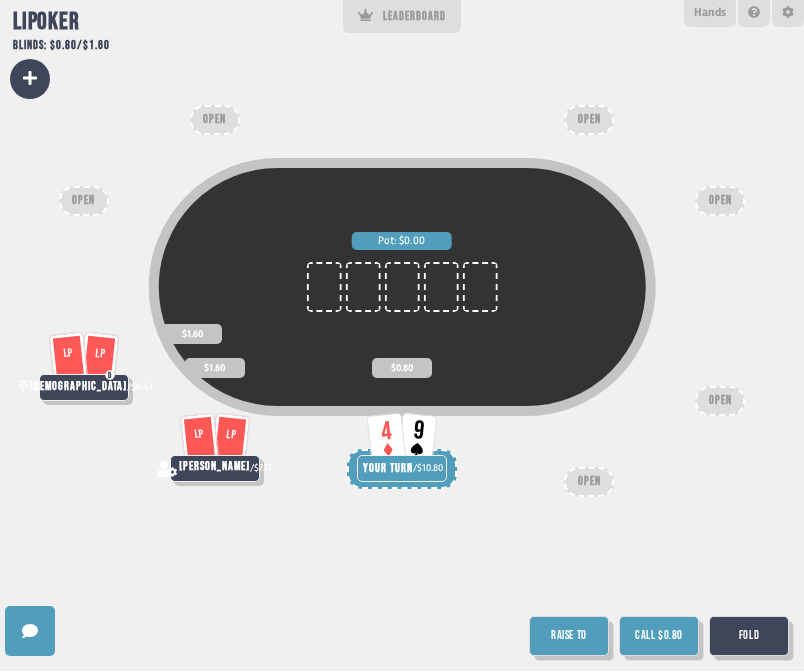 click on "Fold" at bounding box center [749, 637] 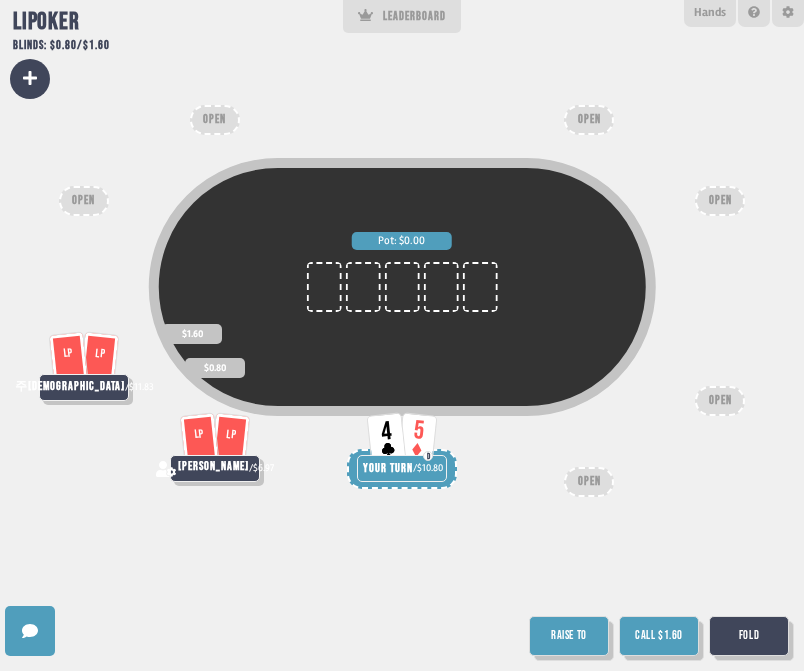 click on "Fold" at bounding box center [749, 637] 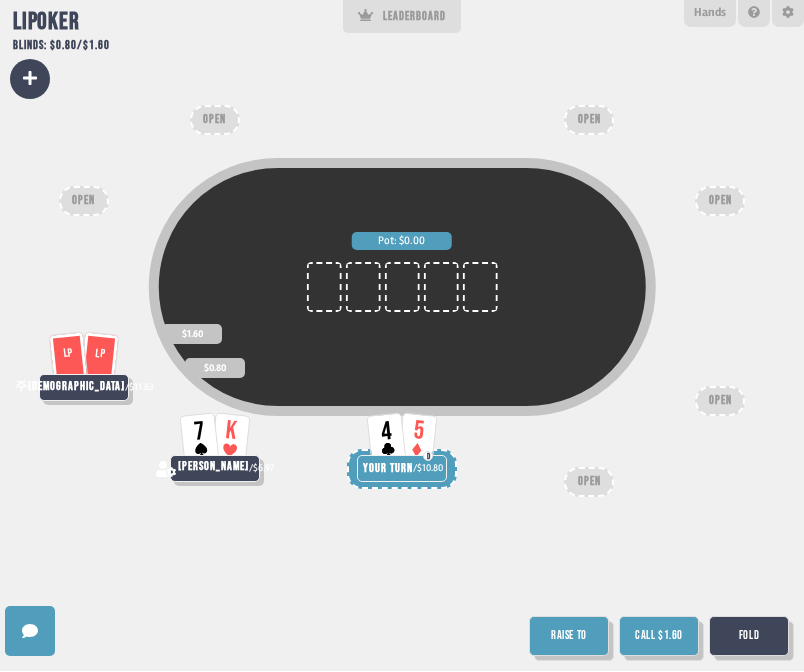 click on "Fold" at bounding box center [749, 637] 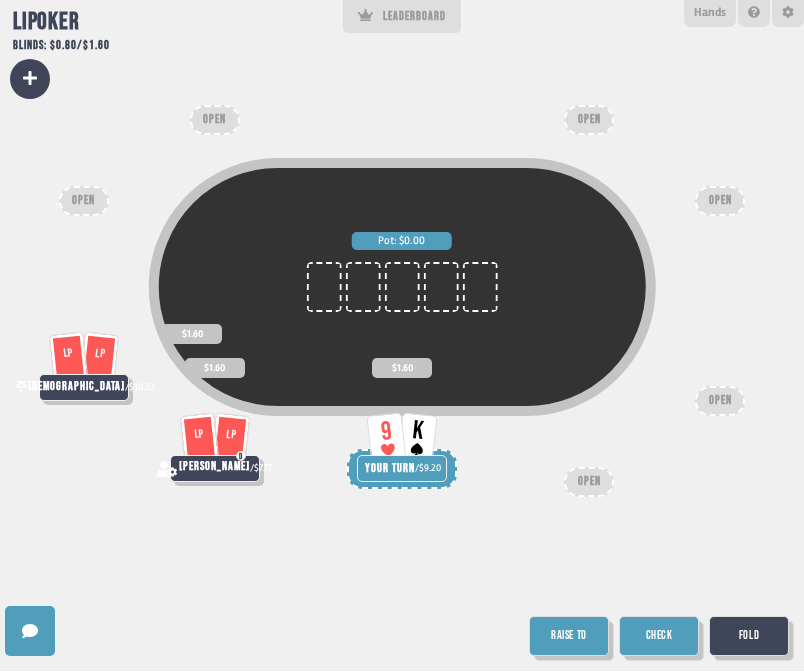 click on "Check" at bounding box center (659, 637) 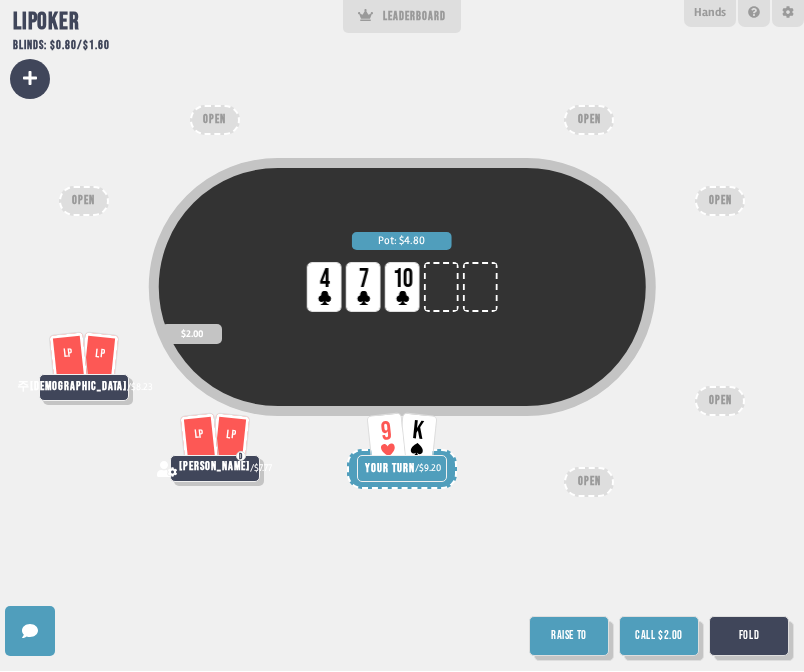 click on "Fold" at bounding box center [749, 637] 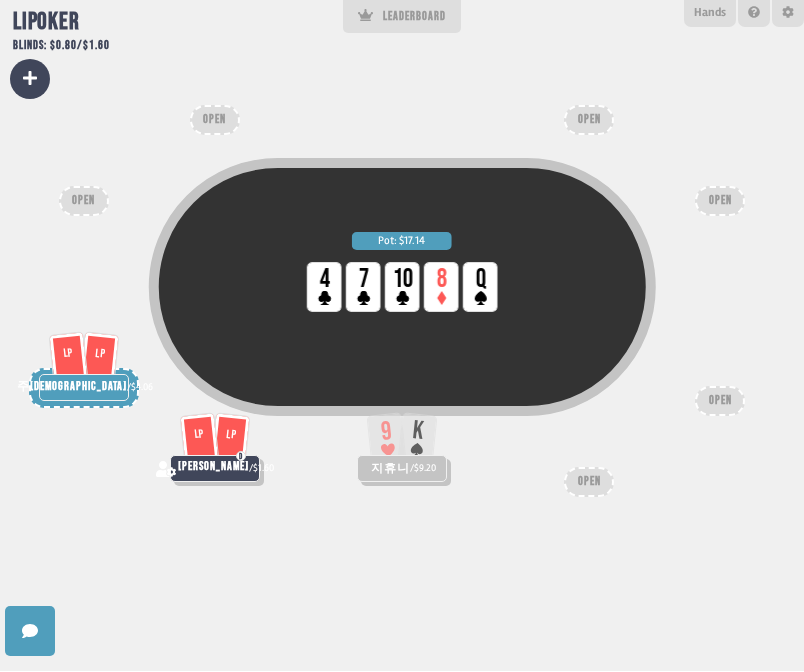 click on "Hands" at bounding box center (710, 14) 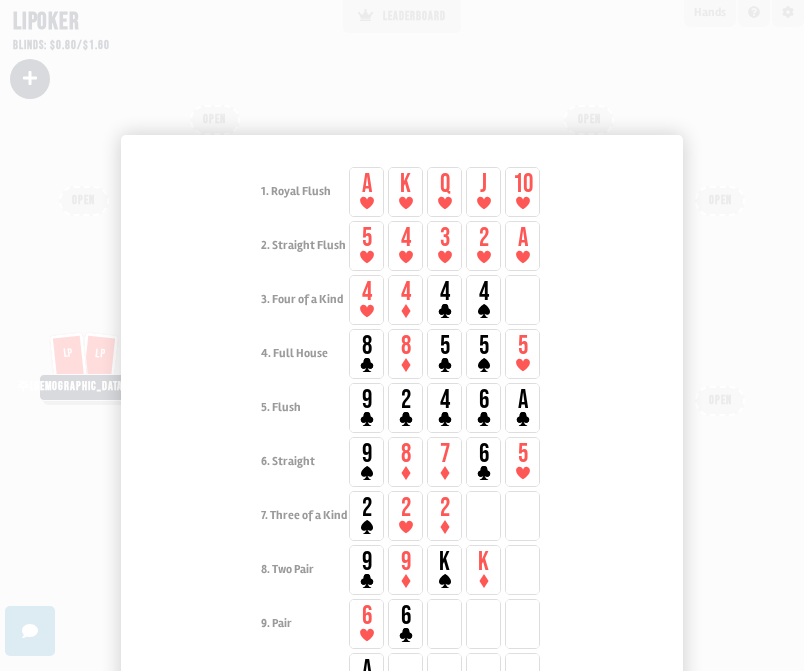 click at bounding box center [402, 336] 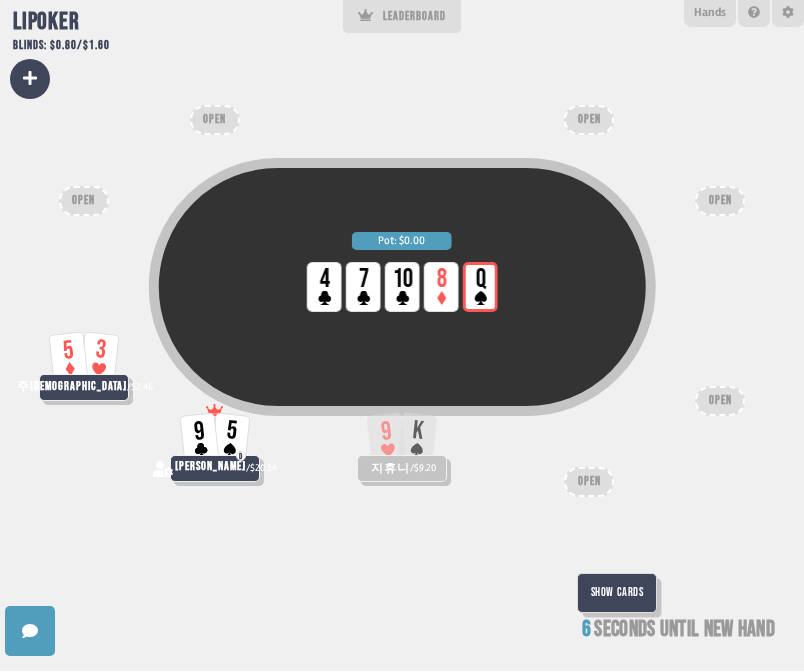 type on "***" 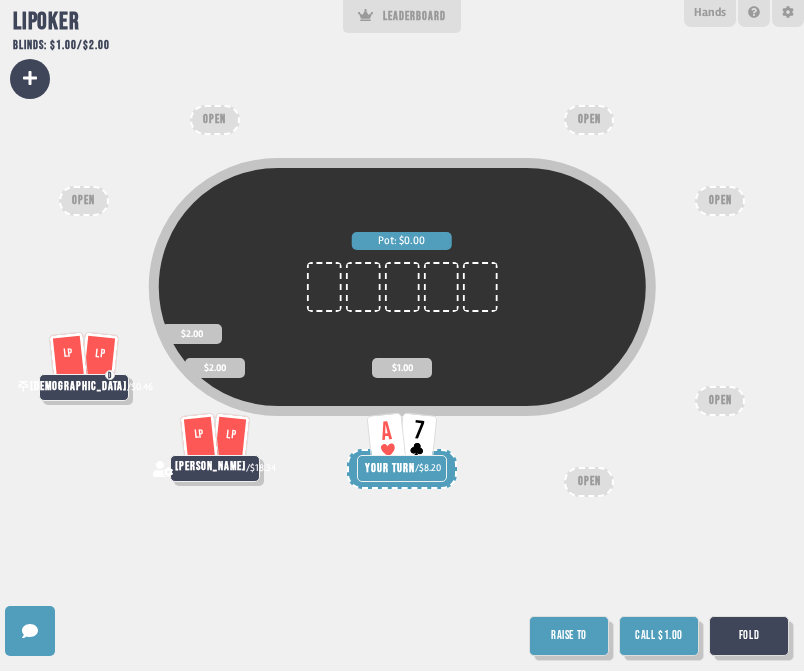 click on "Call $1.00" at bounding box center (659, 637) 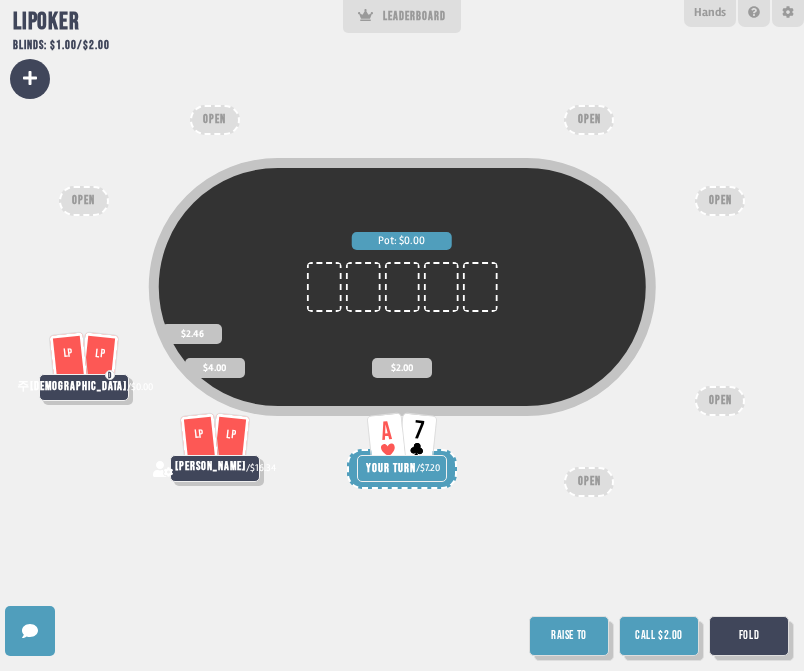 click on "Pot: $0.00   LP LP [PERSON_NAME] / $16.34  $4.00  LP LP D 주[PERSON_NAME] / $0.00  $2.46  A 7 YOUR TURN / $7.20  $2.00  OPEN OPEN OPEN OPEN OPEN OPEN Raise to Call $2.00 Fold" at bounding box center (402, 336) 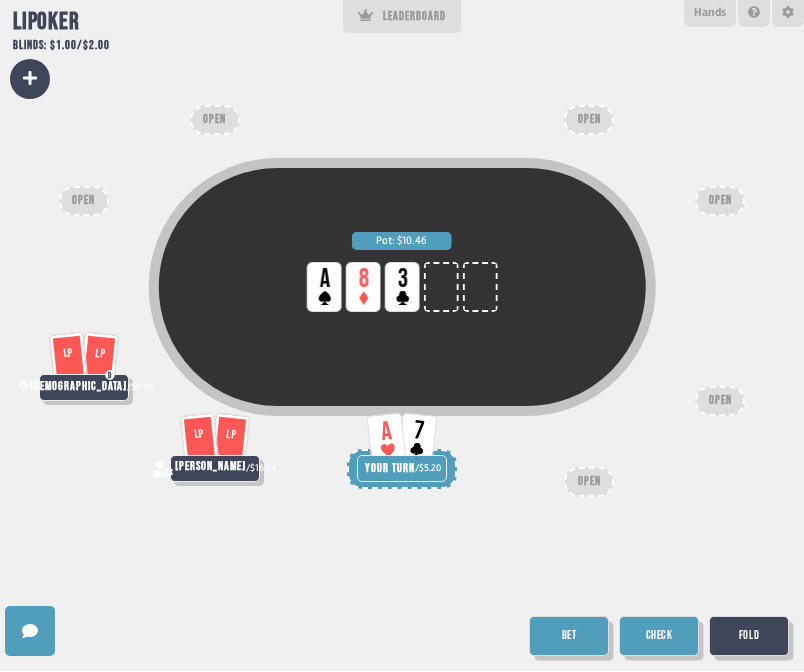 click on "Bet" at bounding box center (569, 637) 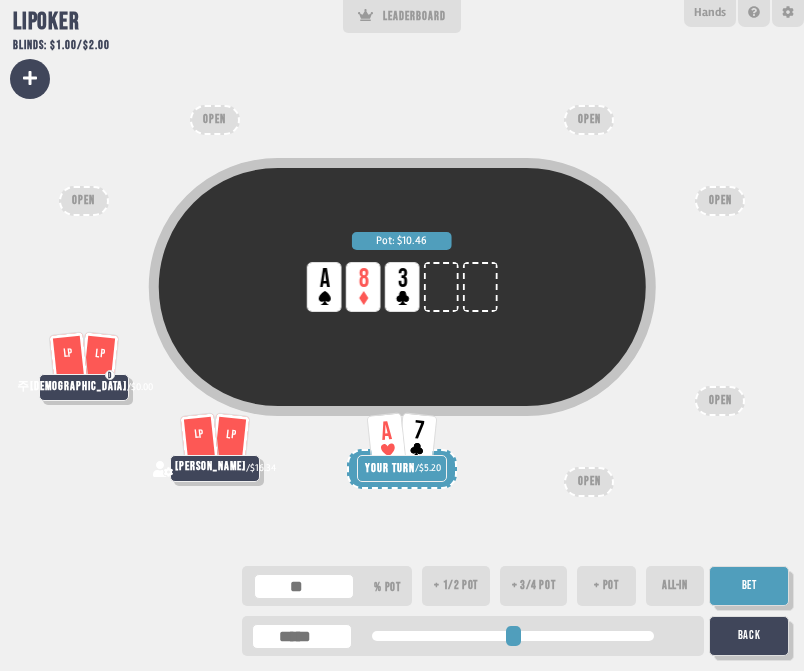 click on "+ 3/4 pot" at bounding box center (533, 587) 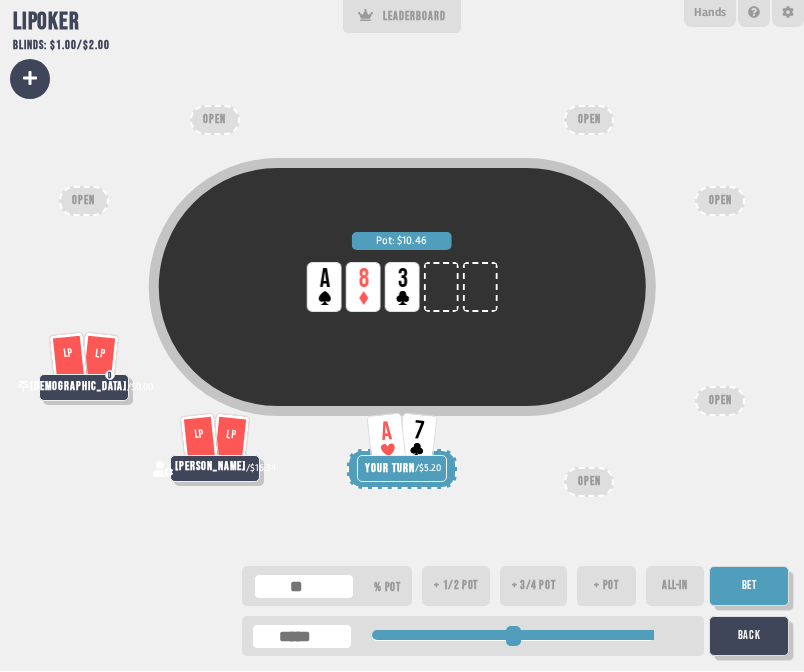 click on "+ 1/2 pot" at bounding box center [455, 587] 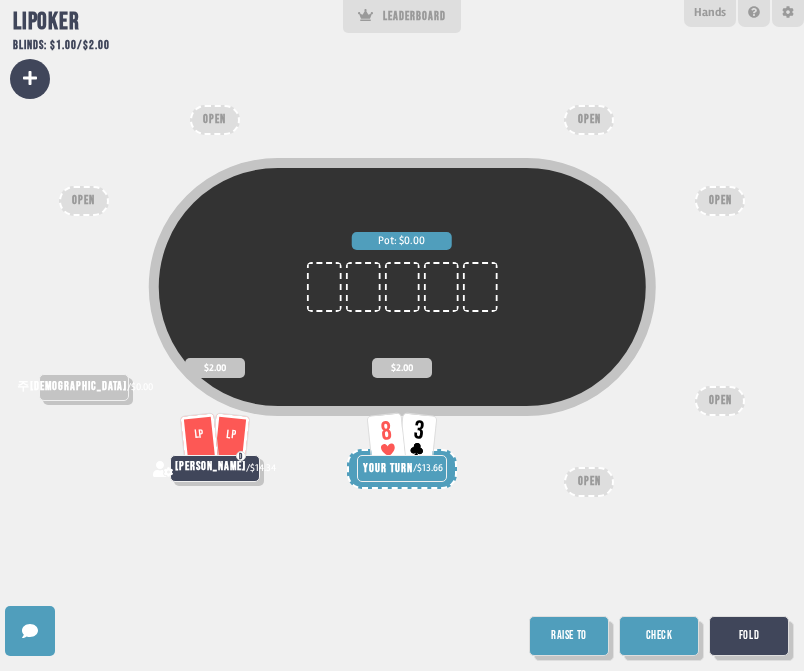 click on "Check" at bounding box center (659, 637) 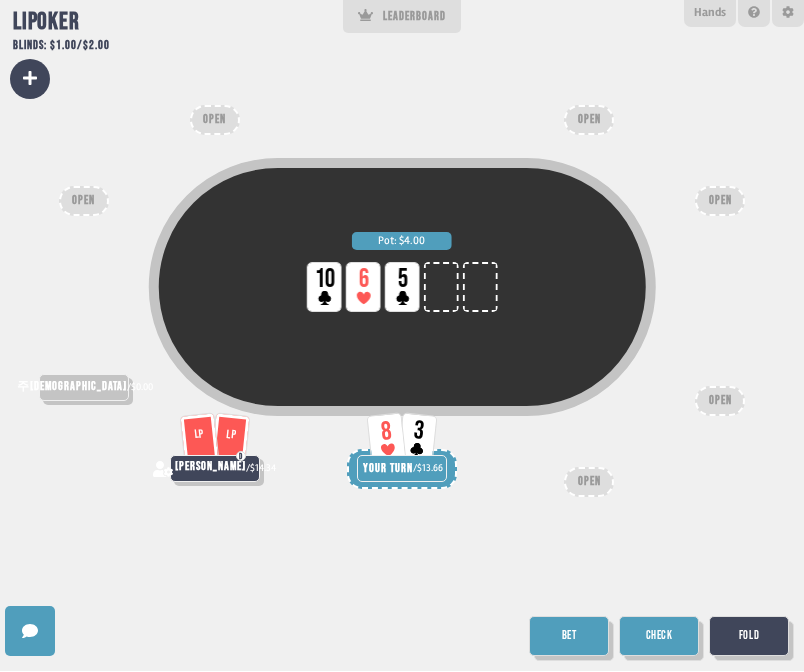 click on "Fold" at bounding box center [749, 637] 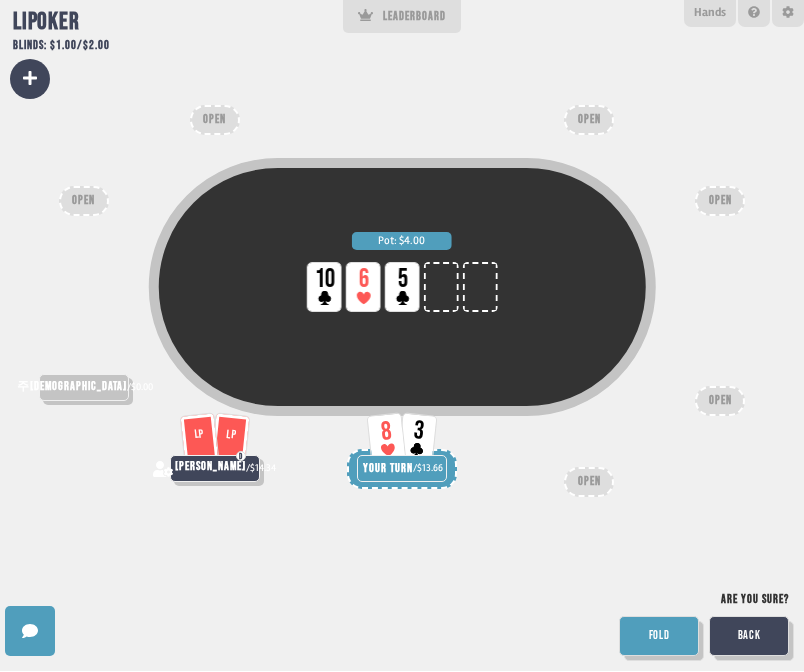 click on "FOLD" at bounding box center (659, 637) 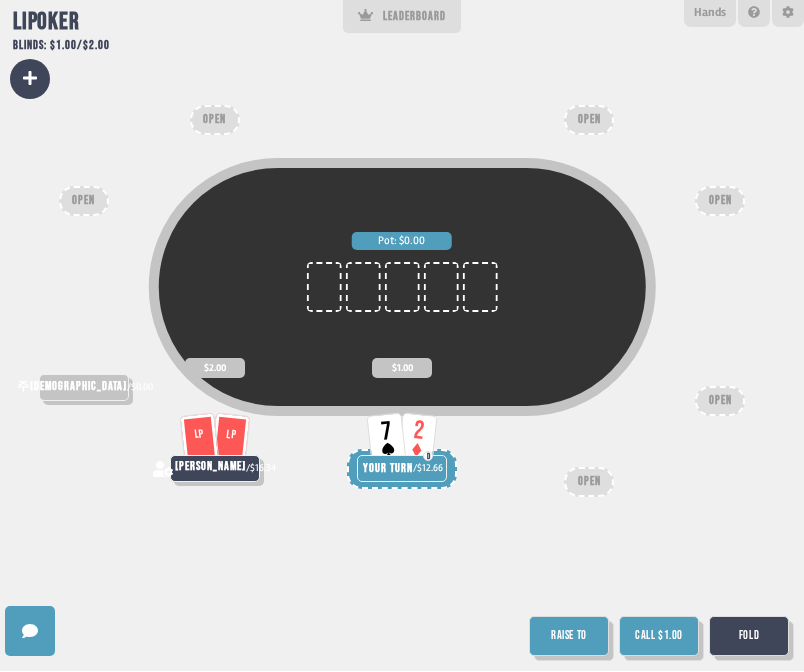 click on "Fold" at bounding box center (749, 637) 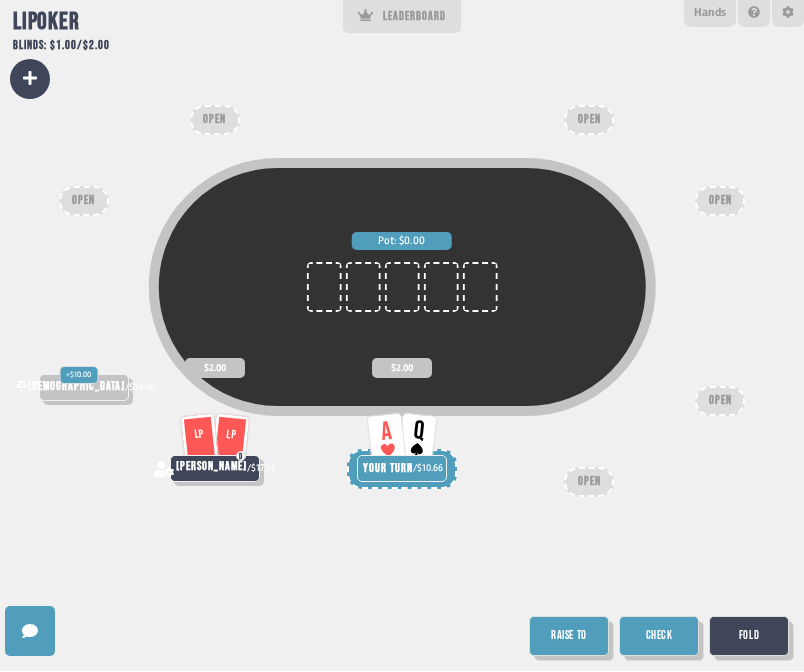 click on "Check" at bounding box center (659, 637) 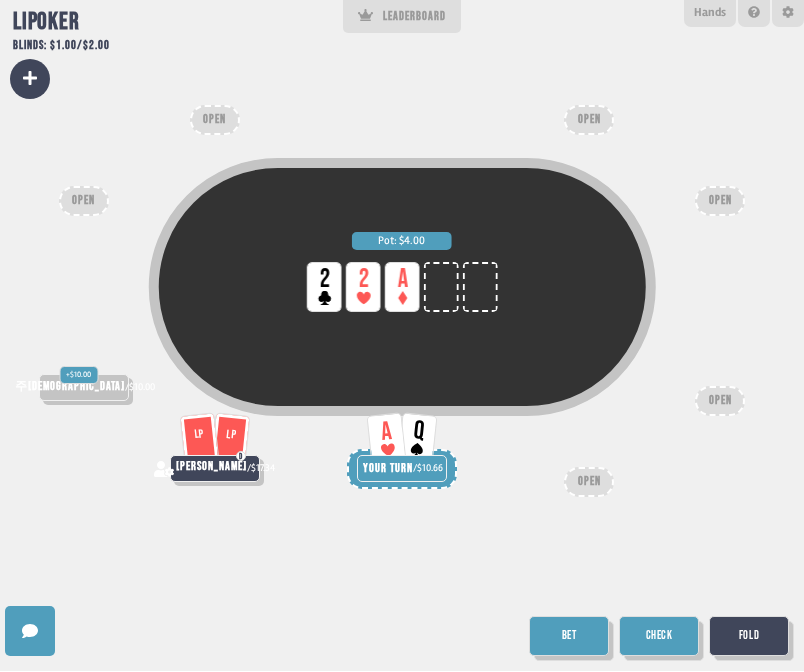 click on "Bet" at bounding box center (569, 637) 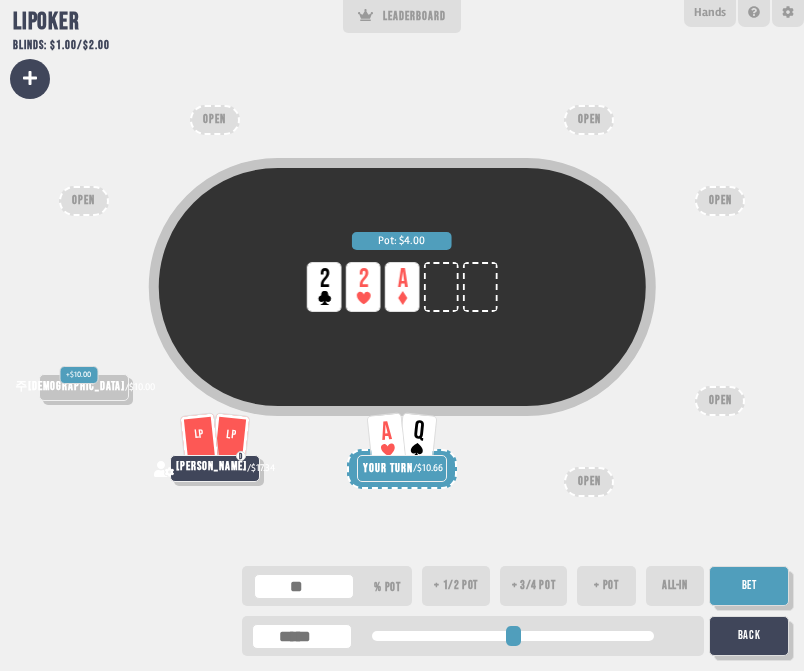 click on "+ 1/2 pot" at bounding box center (455, 587) 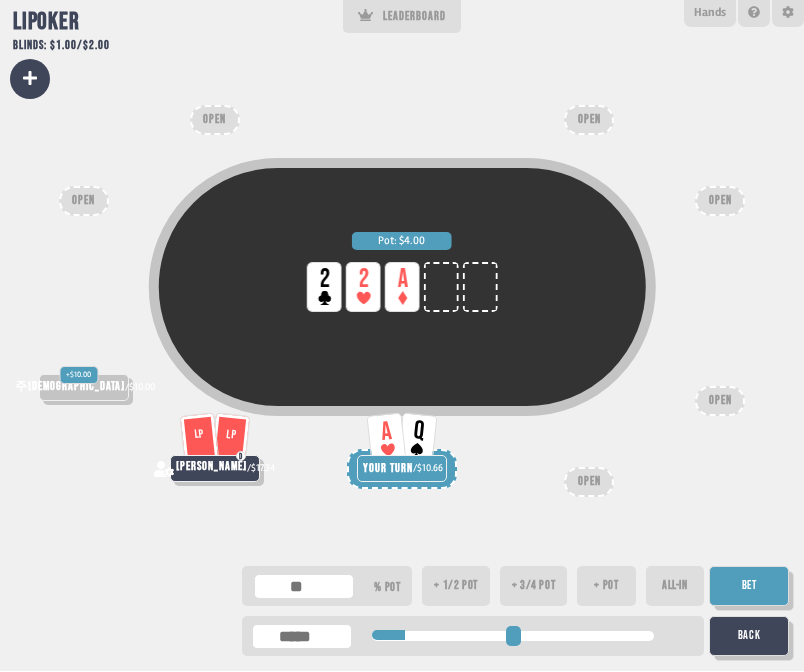 click on "Bet" at bounding box center (749, 587) 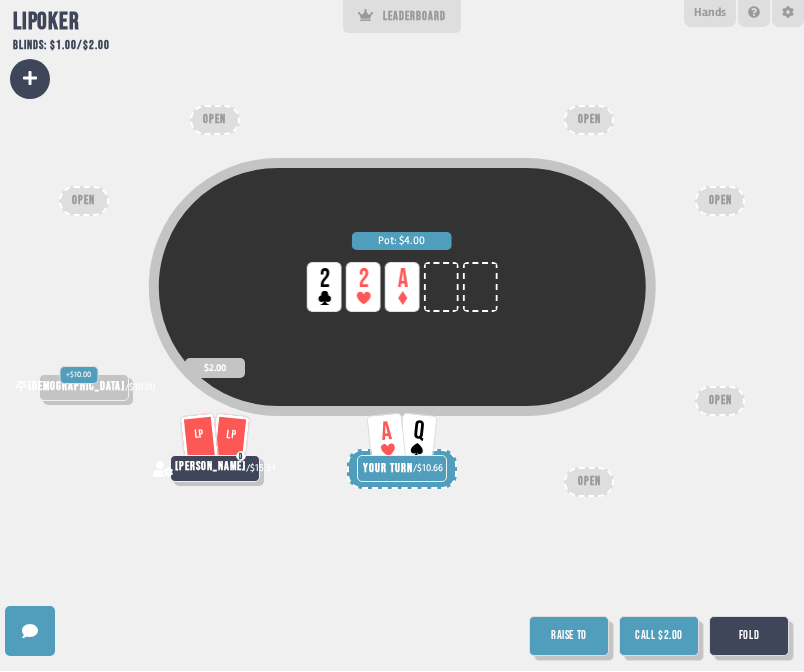 click on "Call $2.00" at bounding box center (659, 637) 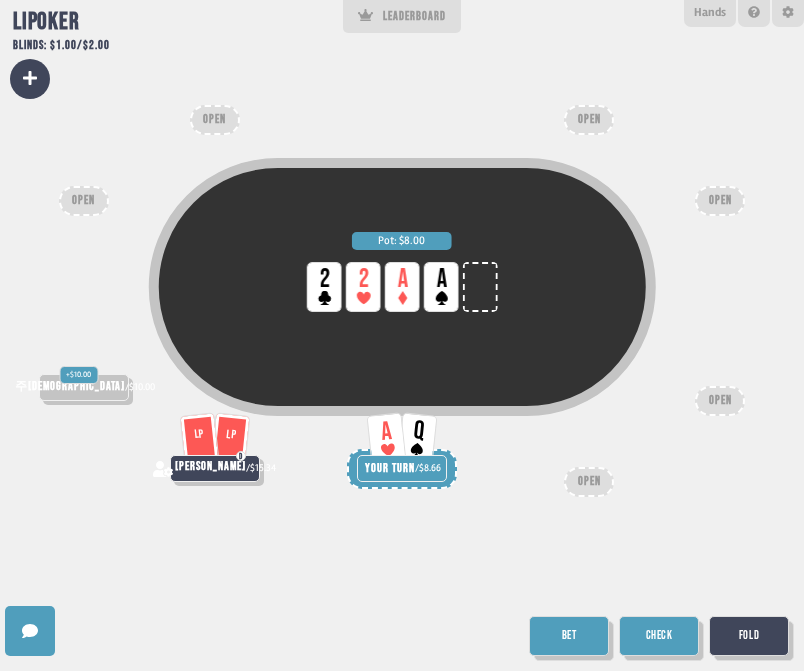 click on "Bet" at bounding box center (569, 637) 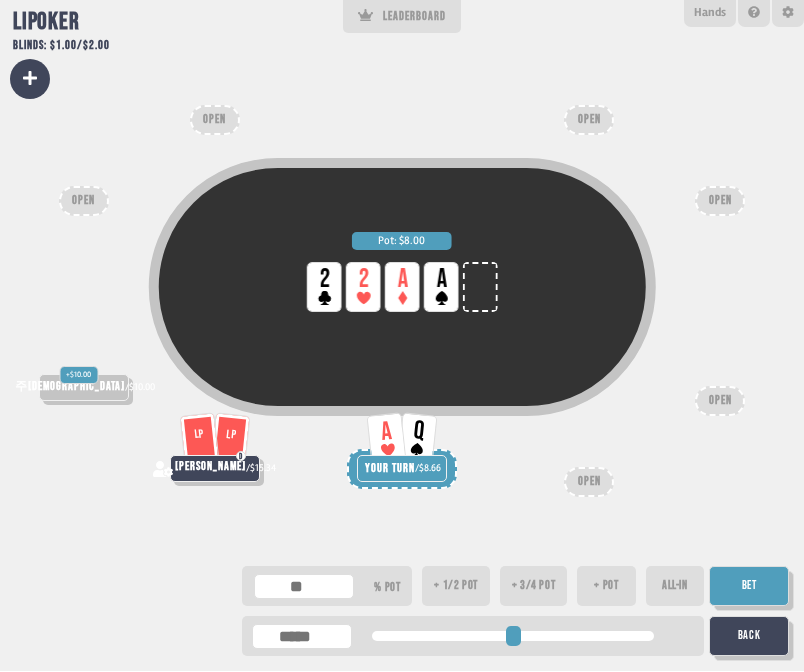 click on "+ 3/4 pot" at bounding box center (533, 587) 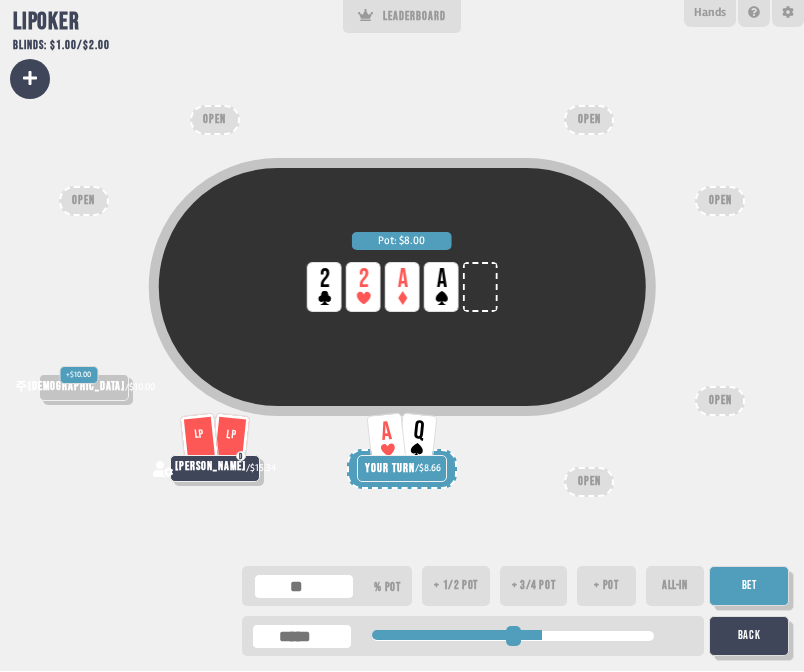 click on "Bet" at bounding box center (749, 587) 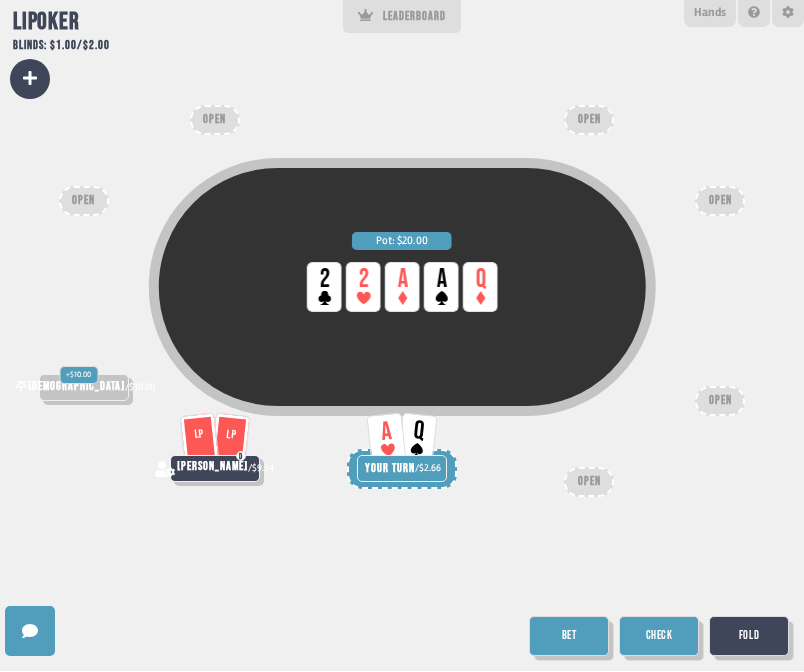 click on "Bet" at bounding box center [569, 637] 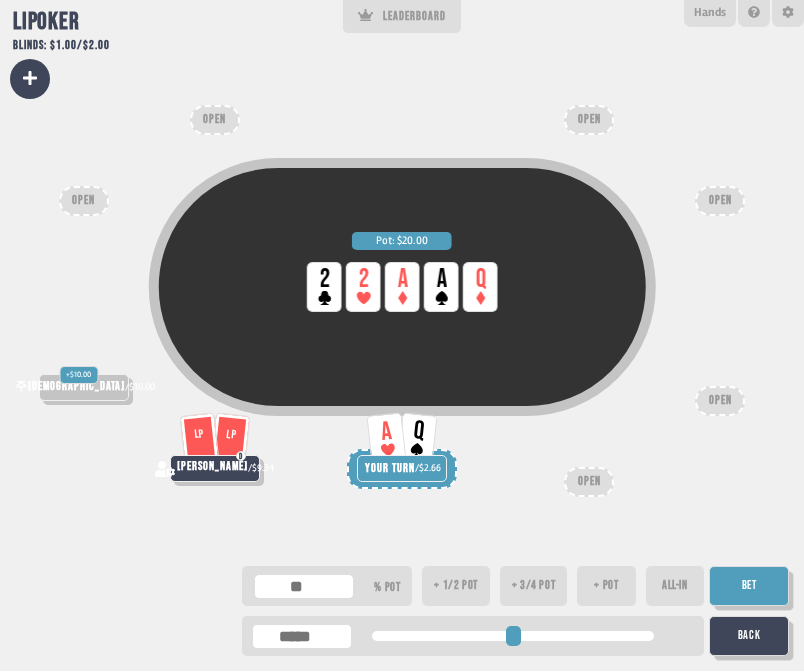 click on "ALL-IN" at bounding box center [675, 587] 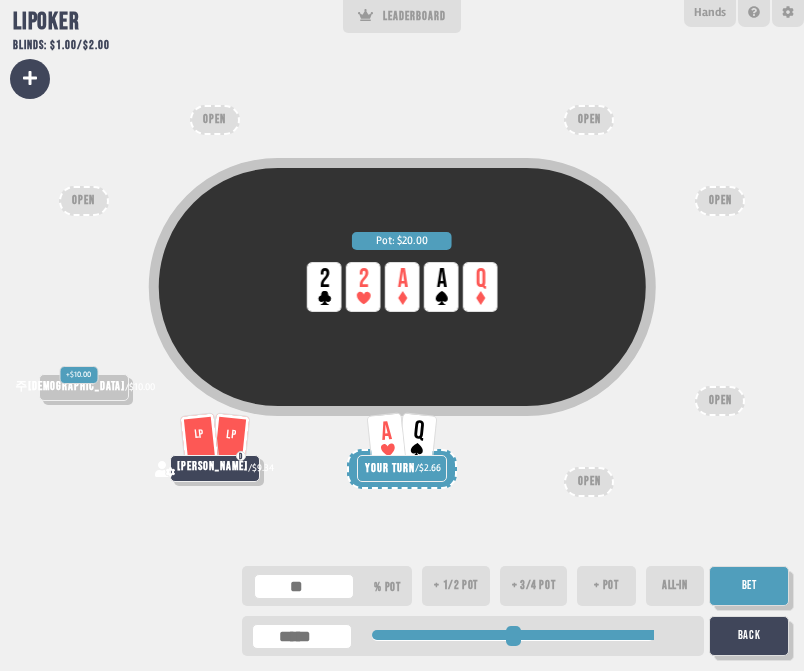 click on "Bet" at bounding box center [749, 587] 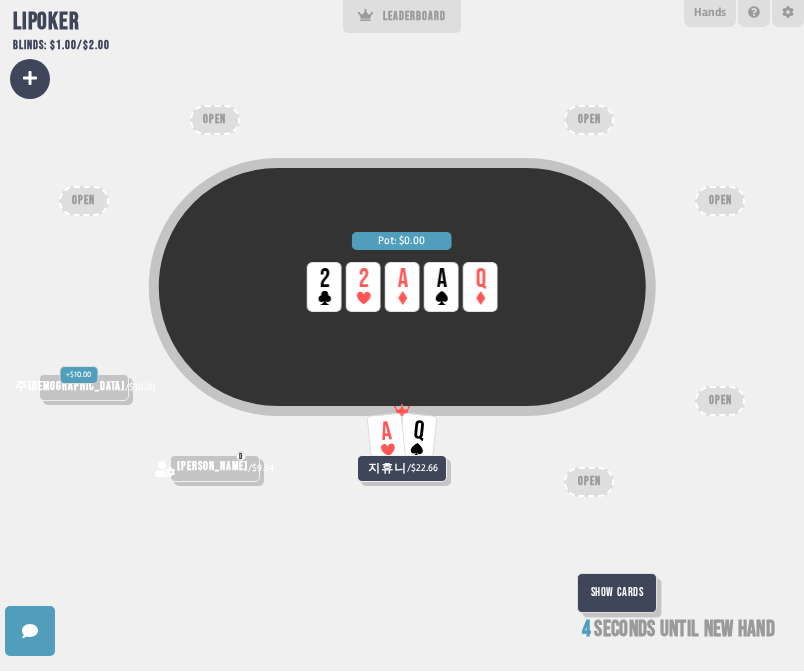 click on "Show Cards" at bounding box center [617, 594] 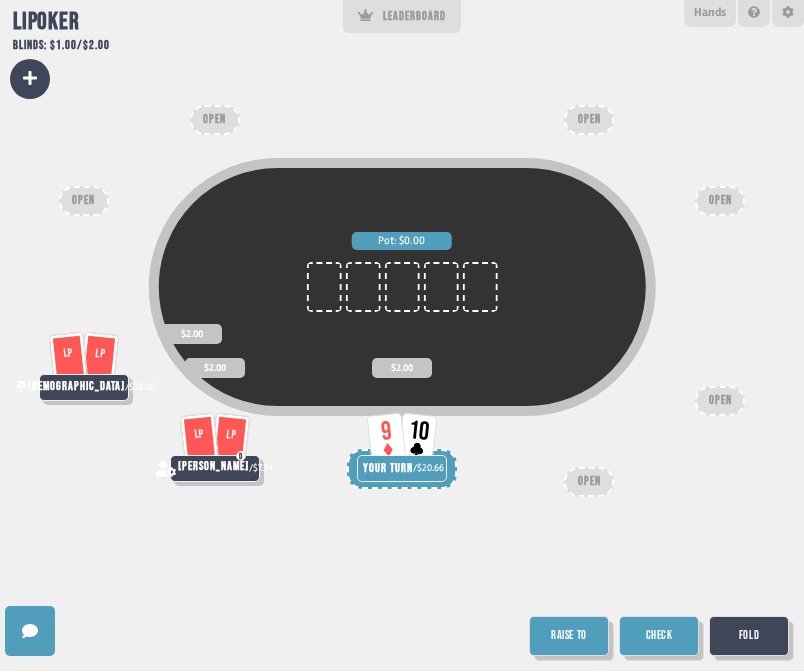 click on "Check" at bounding box center (659, 637) 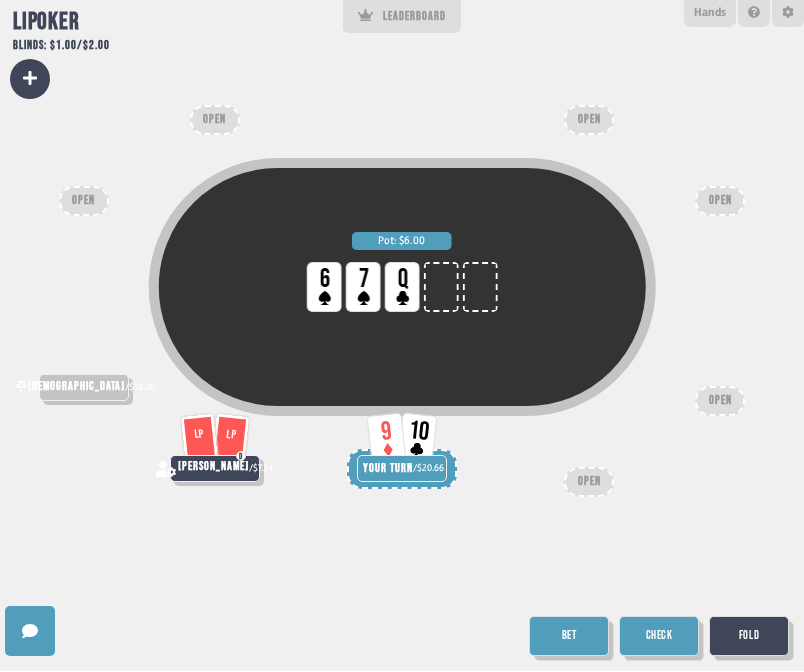 click on "Check" at bounding box center [659, 637] 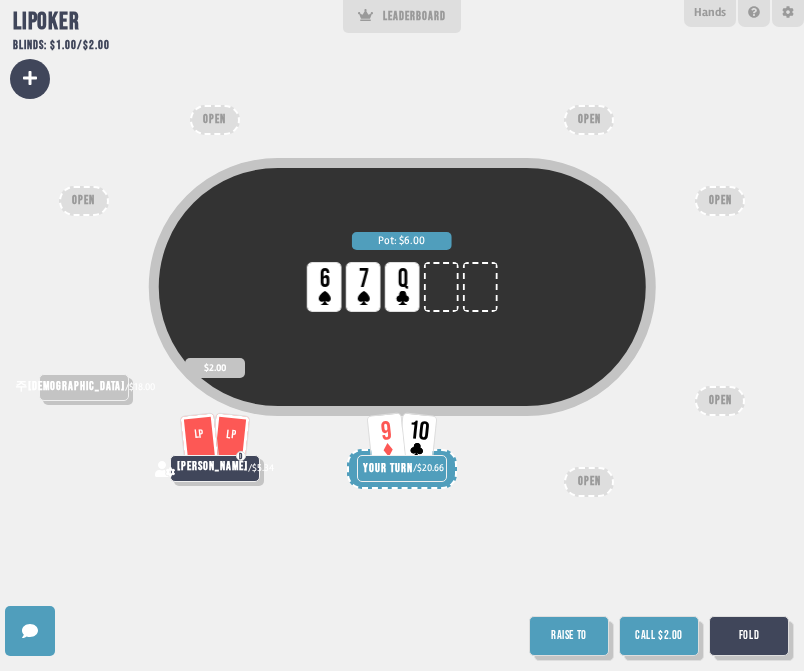 click on "Call $2.00" at bounding box center [659, 637] 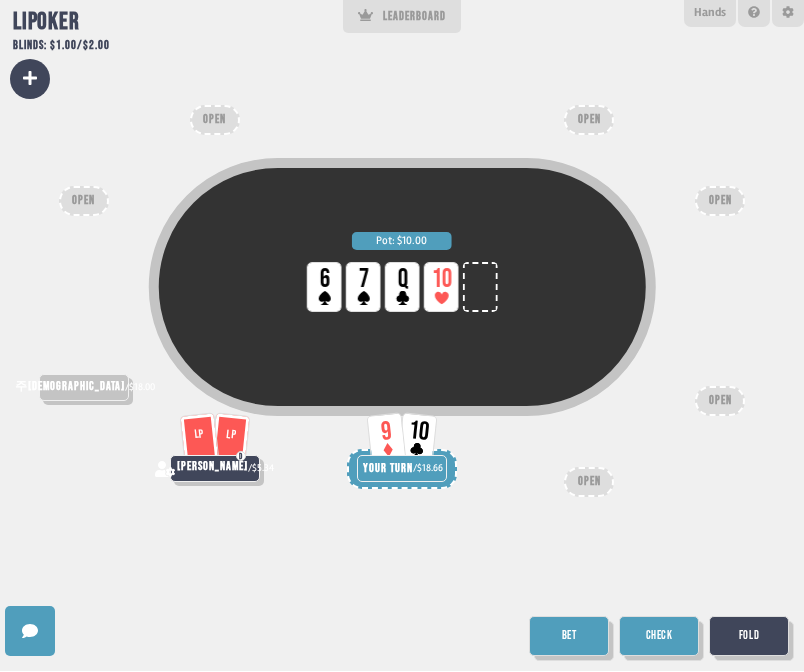 click on "Bet" at bounding box center [569, 637] 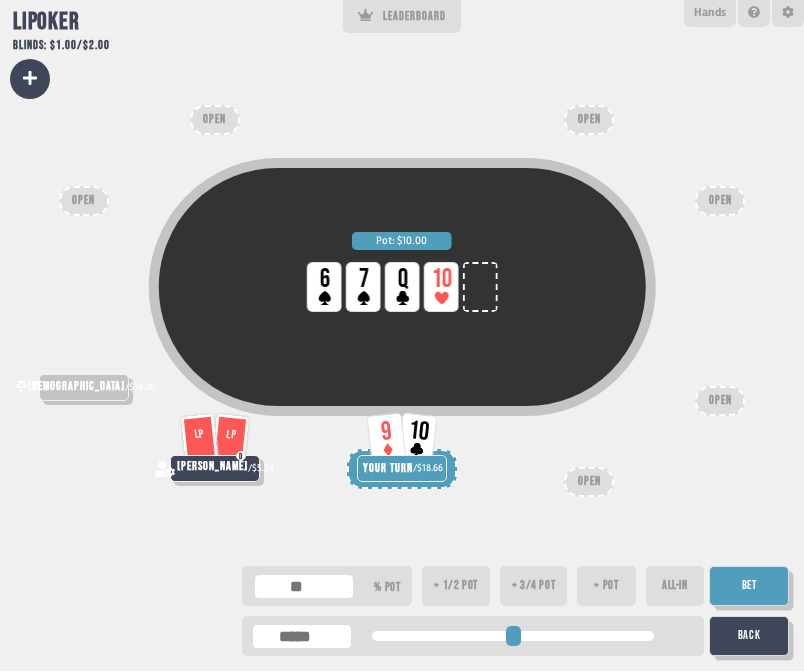 click on "+ 1/2 pot" at bounding box center (455, 587) 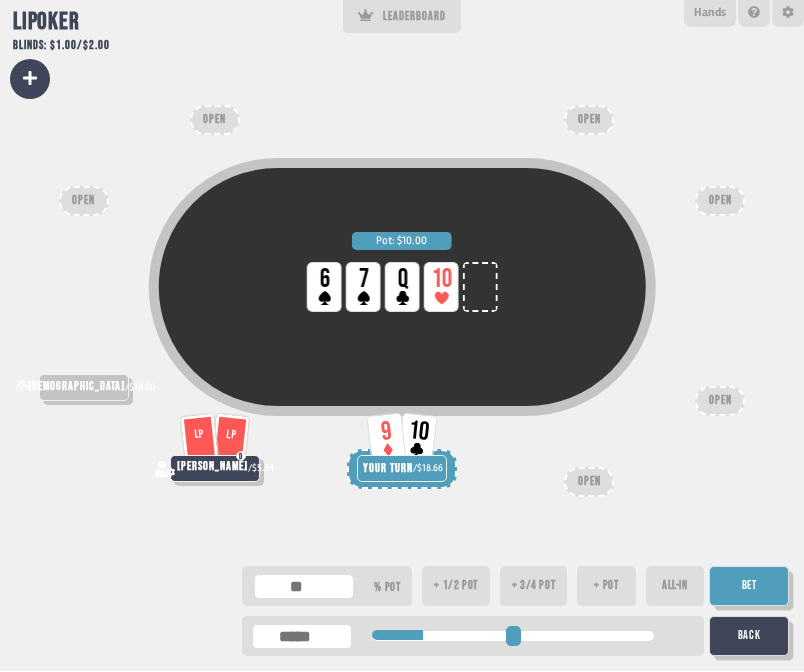 click on "Bet" at bounding box center (749, 587) 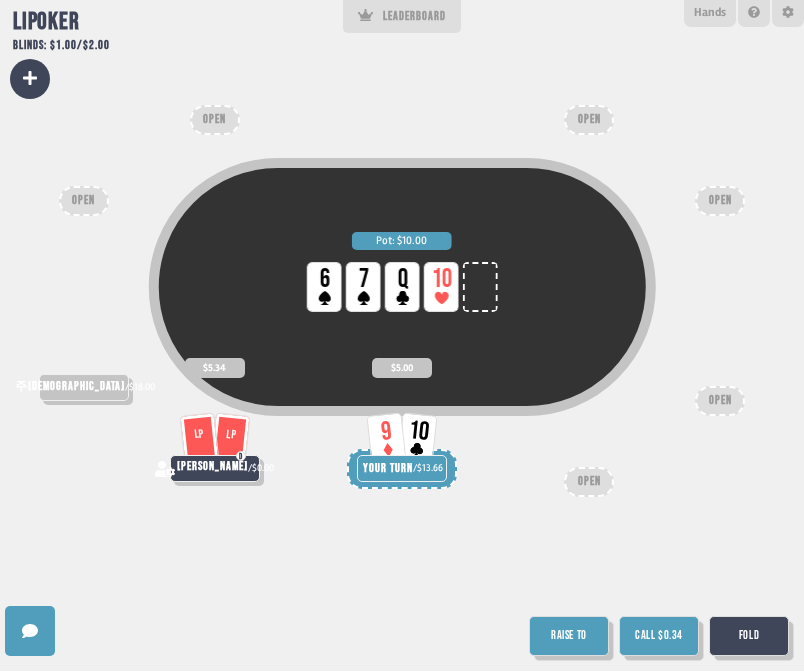 click on "Call $0.34" at bounding box center (659, 637) 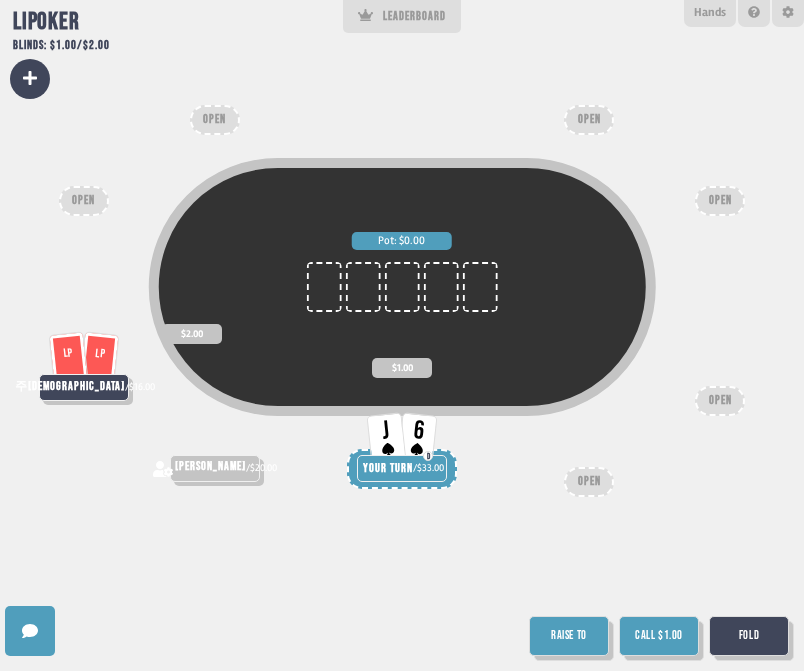 click on "Call $1.00" at bounding box center [659, 637] 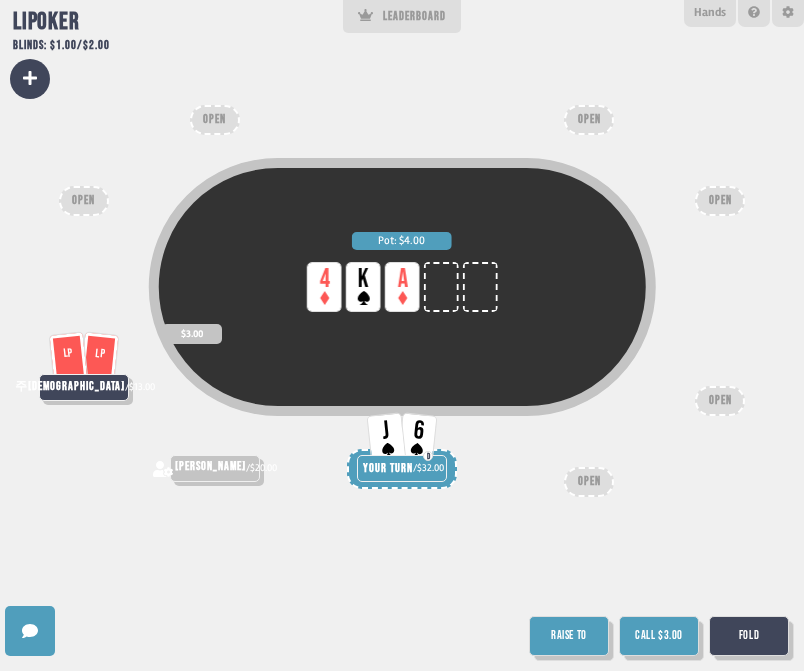click at bounding box center (754, 642) 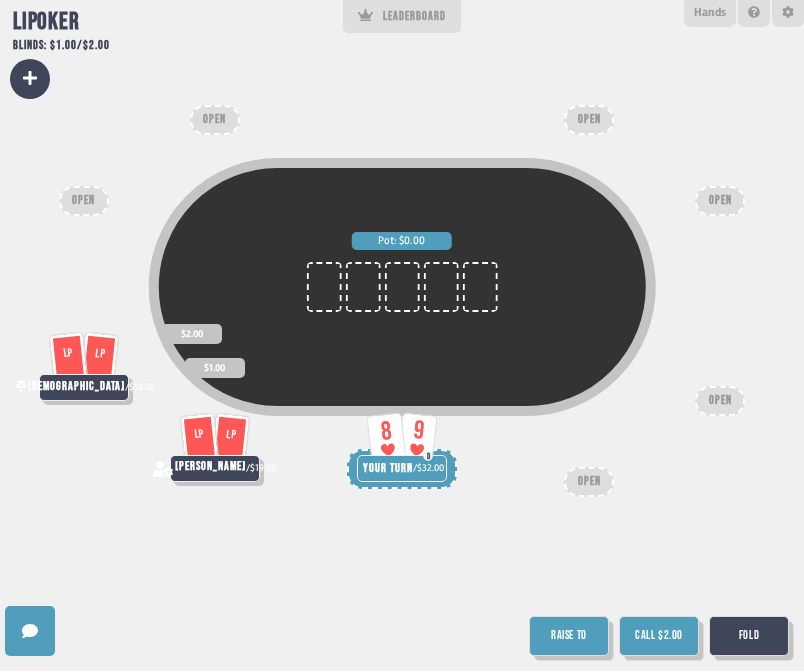 click on "Call $2.00" at bounding box center [659, 637] 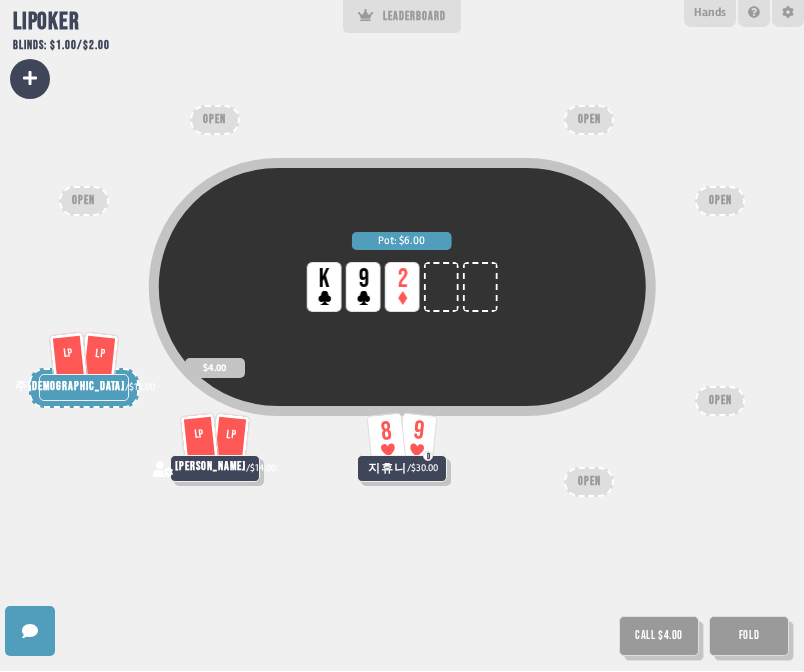 click on "Call $4.00" at bounding box center (659, 637) 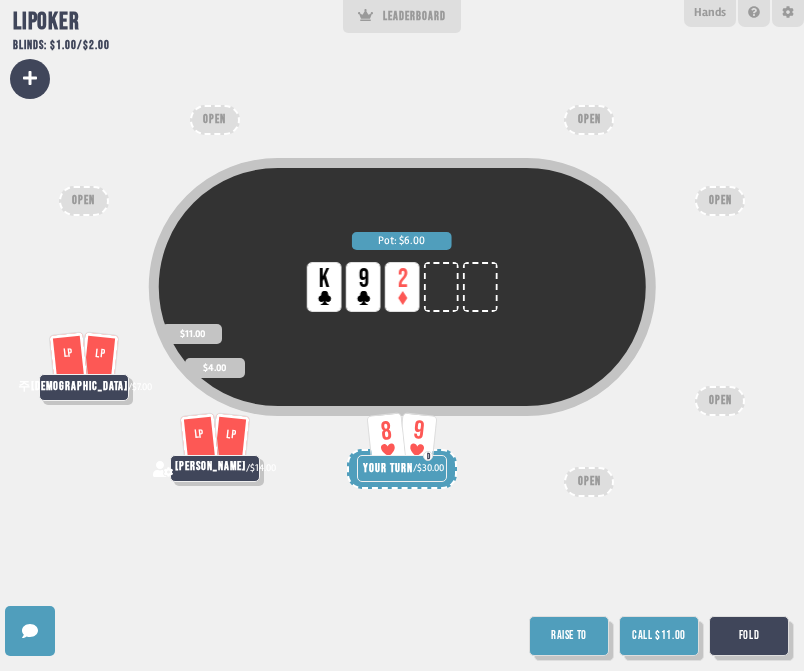 click on "Call $11.00" at bounding box center [659, 637] 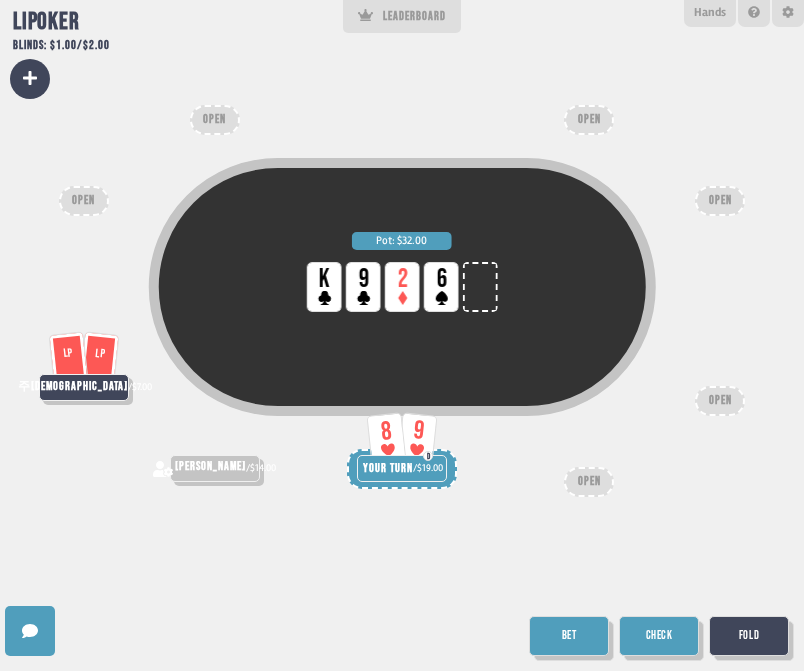 click on "Check" at bounding box center [659, 637] 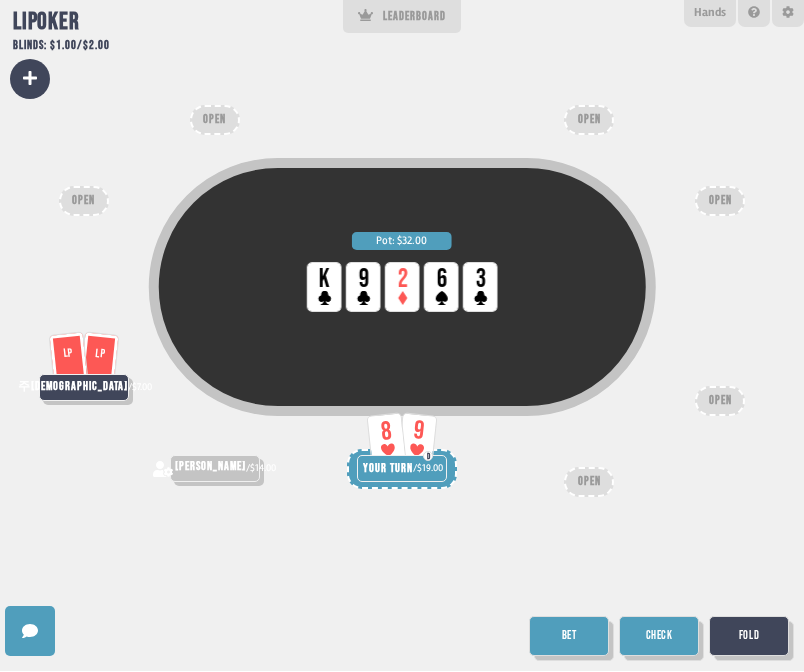 click on "Bet" at bounding box center (569, 637) 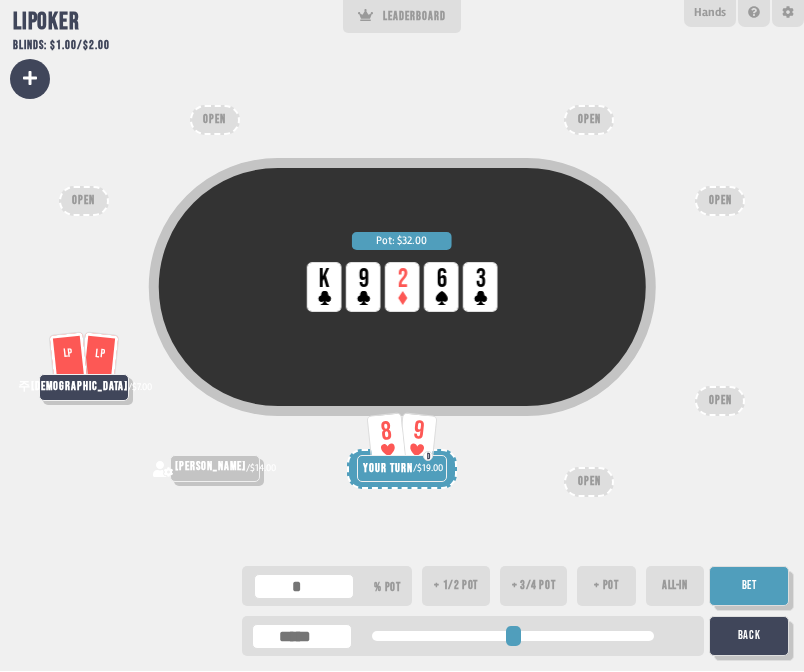 click on "+ 1/2 pot" at bounding box center (455, 587) 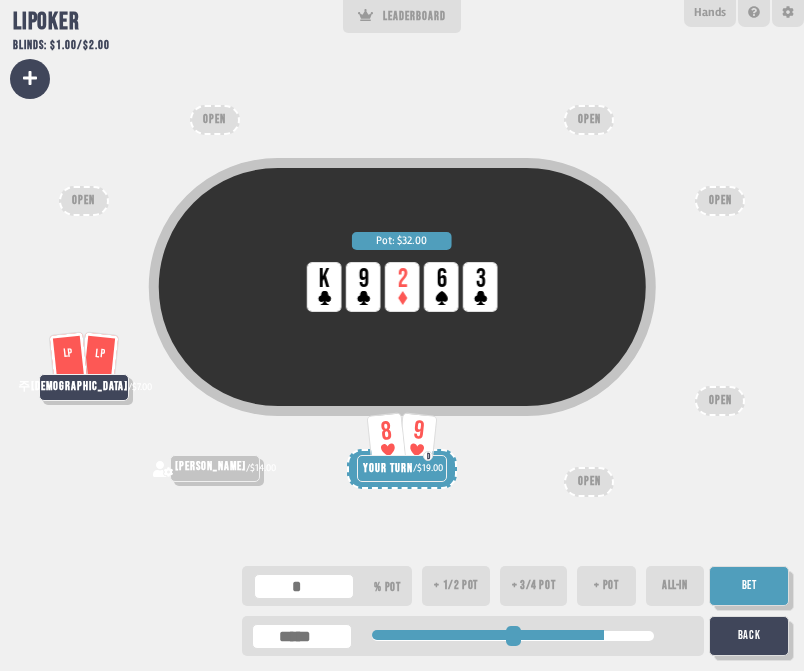 type on "**" 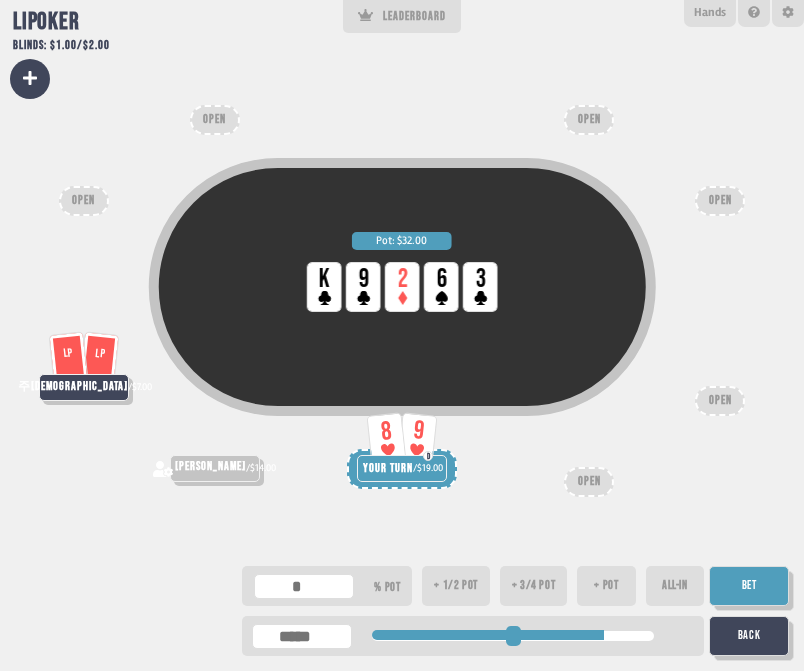 click on "+ 1/2 pot" at bounding box center [455, 587] 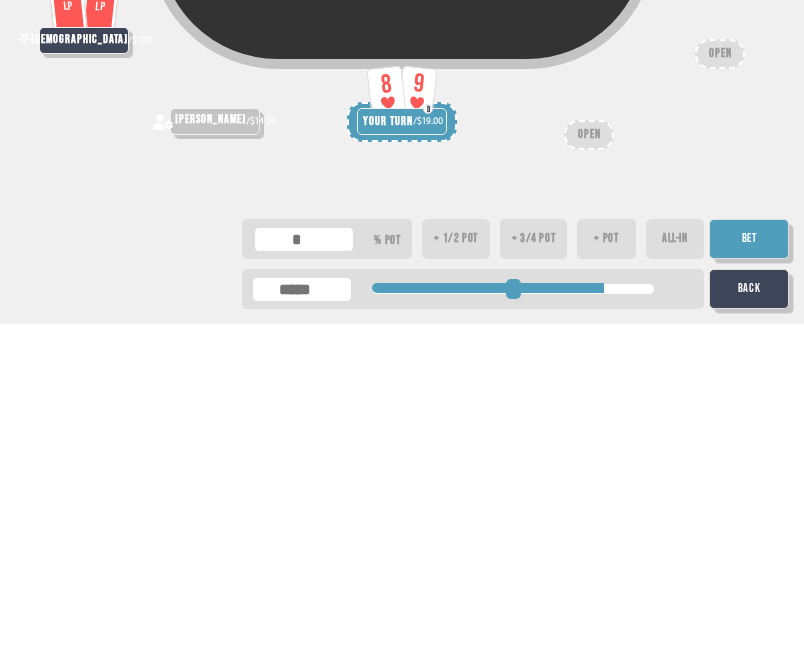 type on "*" 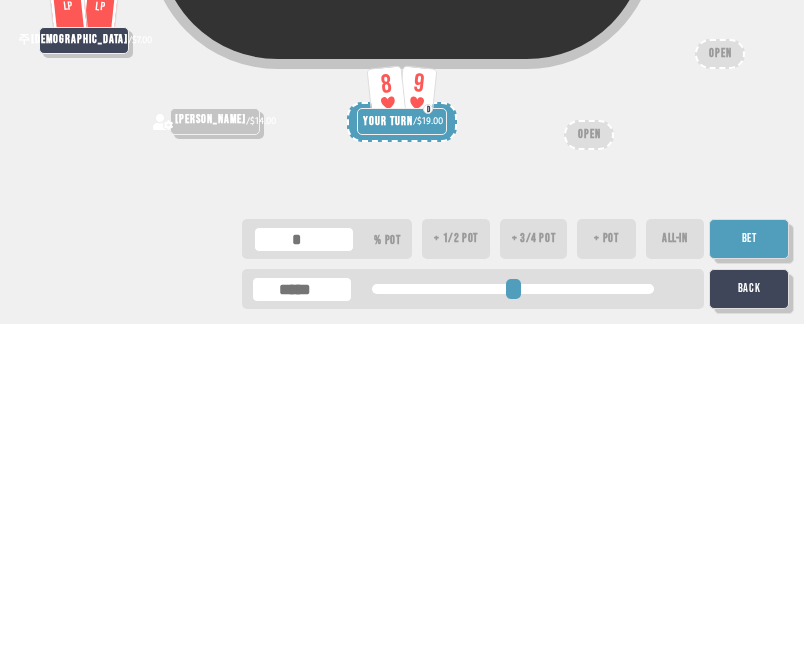 type on "*" 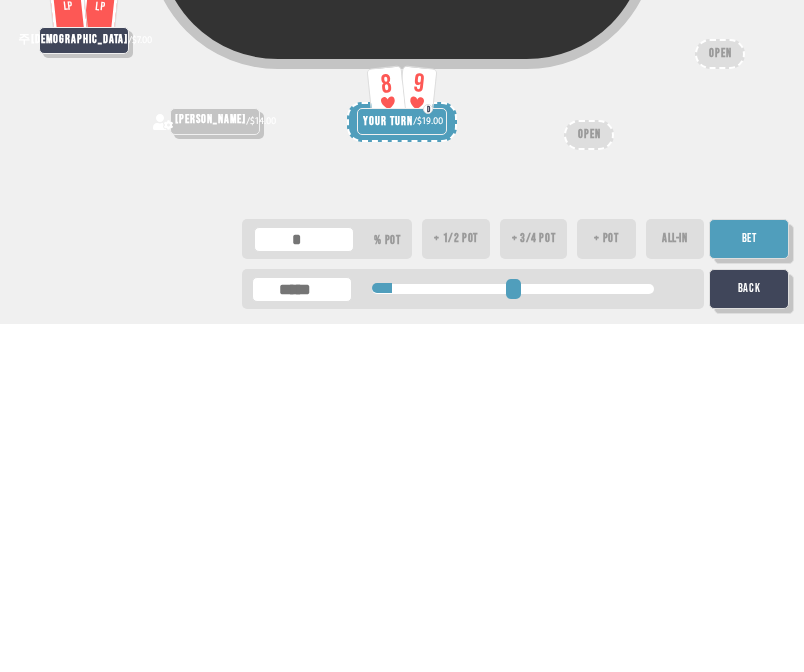 click on "Bet" at bounding box center (749, 587) 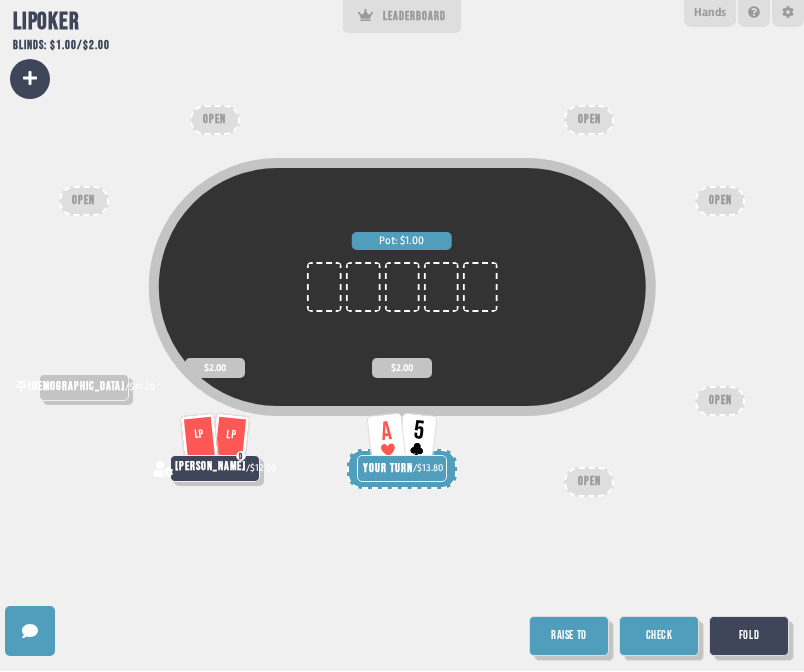 click on "Check" at bounding box center (659, 637) 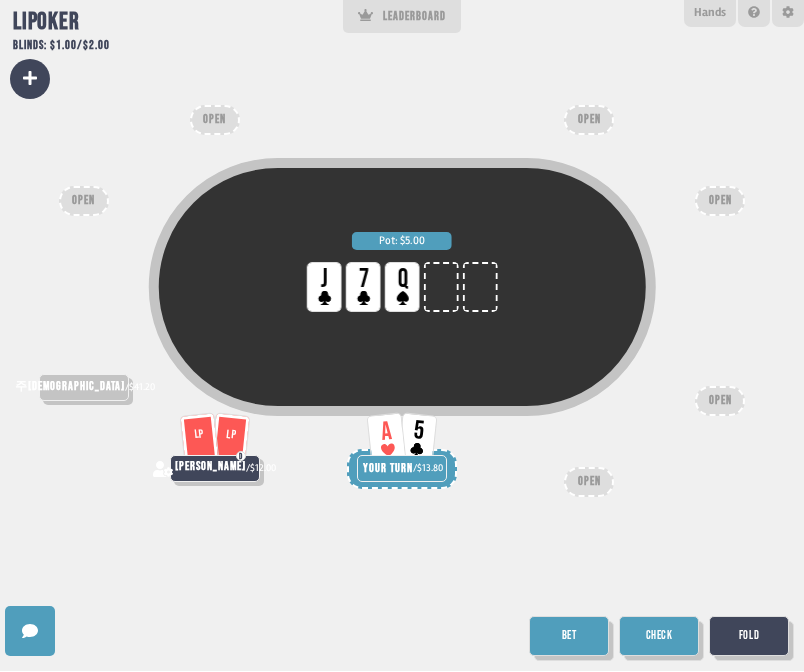 click on "Check" at bounding box center [659, 637] 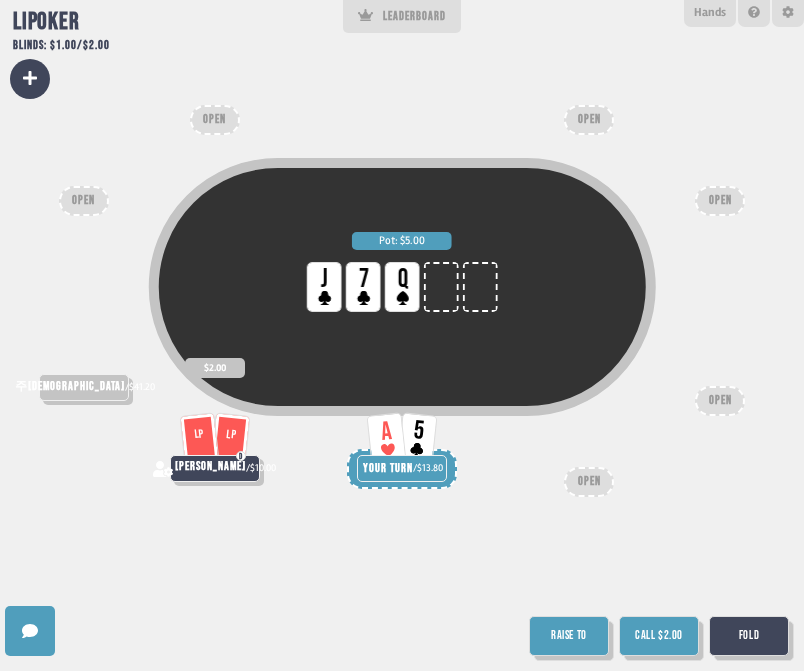 click on "Call $2.00" at bounding box center (659, 637) 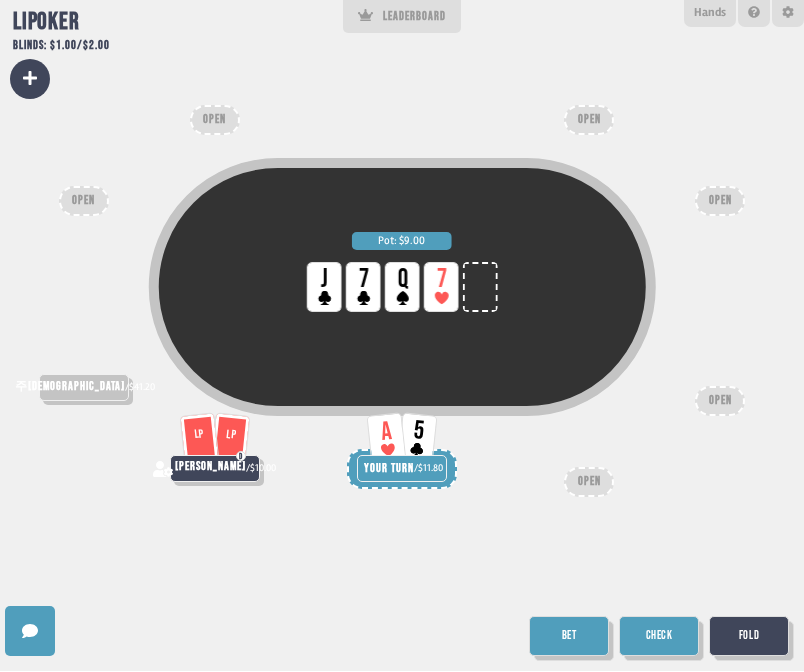click on "Check" at bounding box center (659, 637) 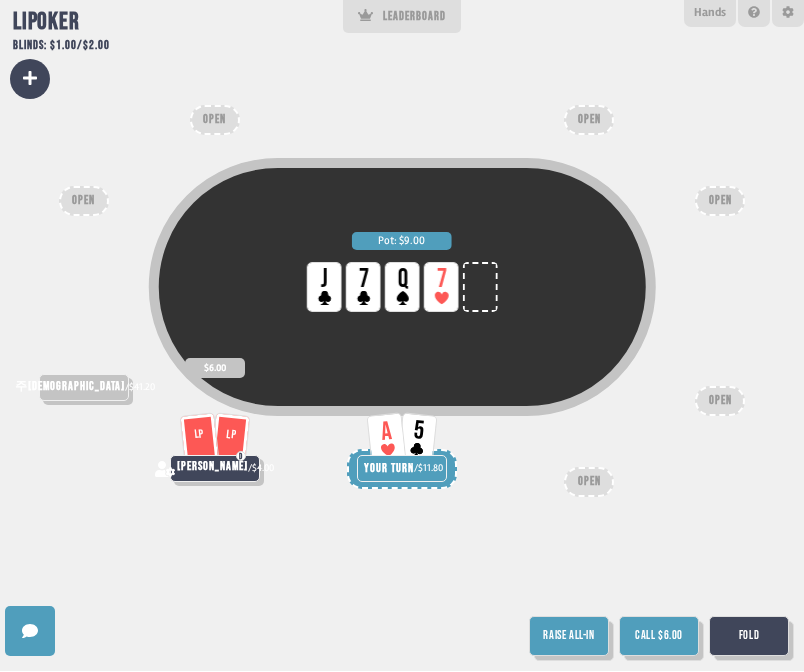 click on "Fold" at bounding box center (749, 637) 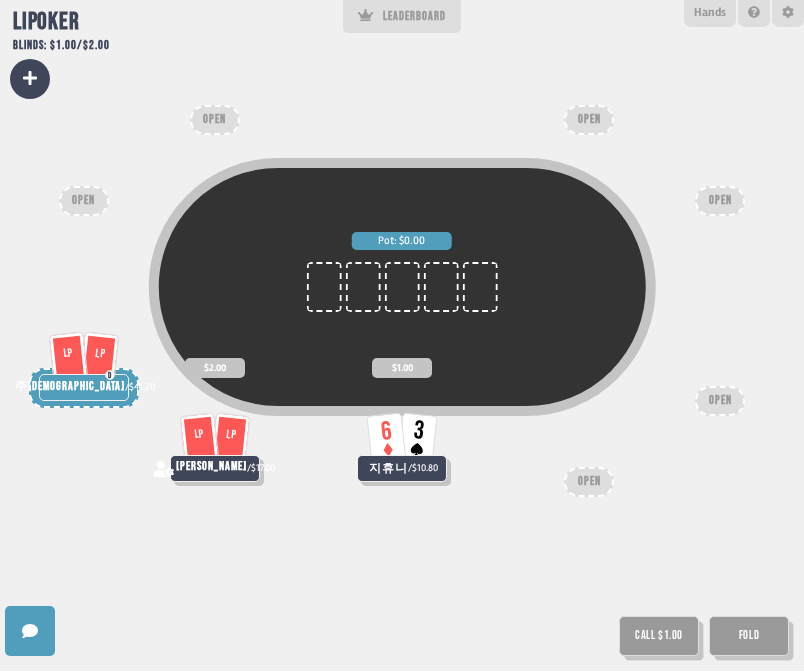 click on "Fold" at bounding box center (749, 637) 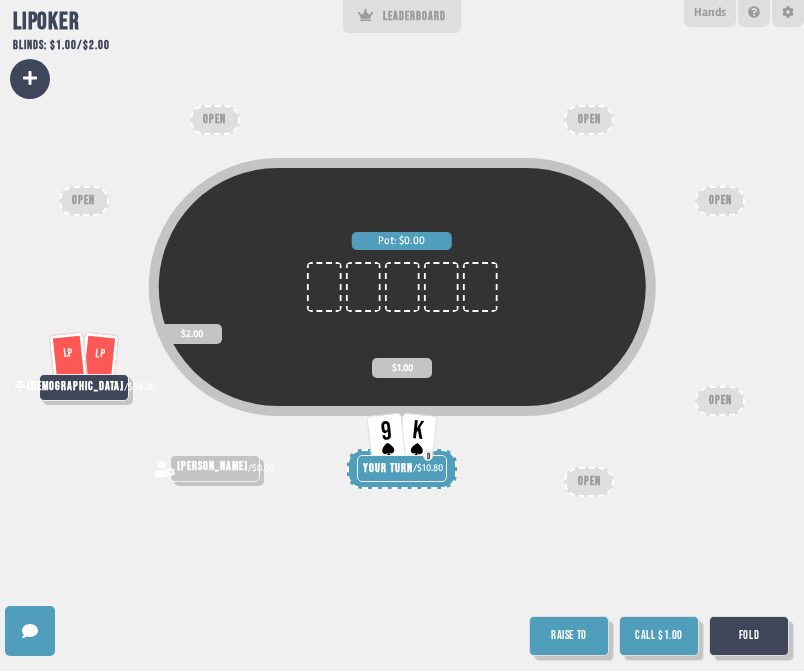 click on "Call $1.00" at bounding box center [659, 637] 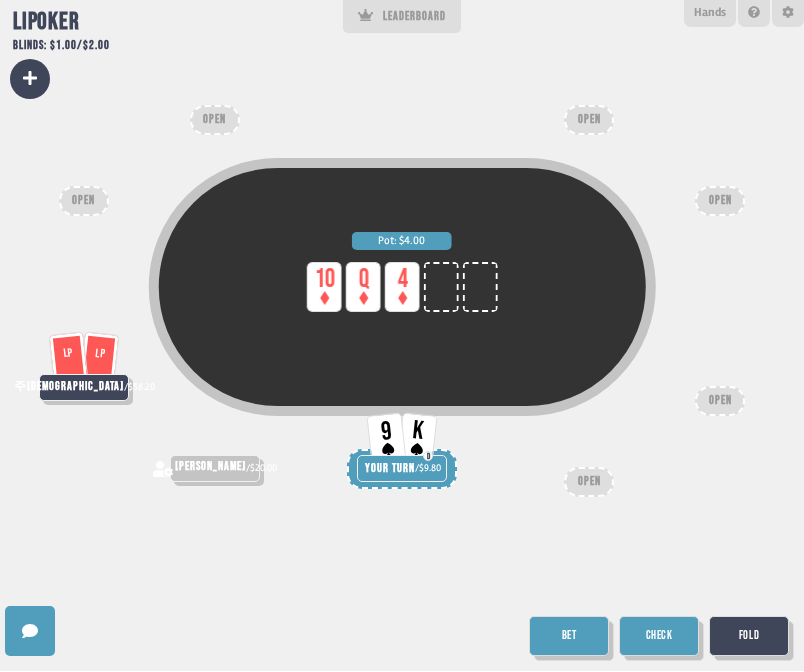 click on "Check" at bounding box center (659, 637) 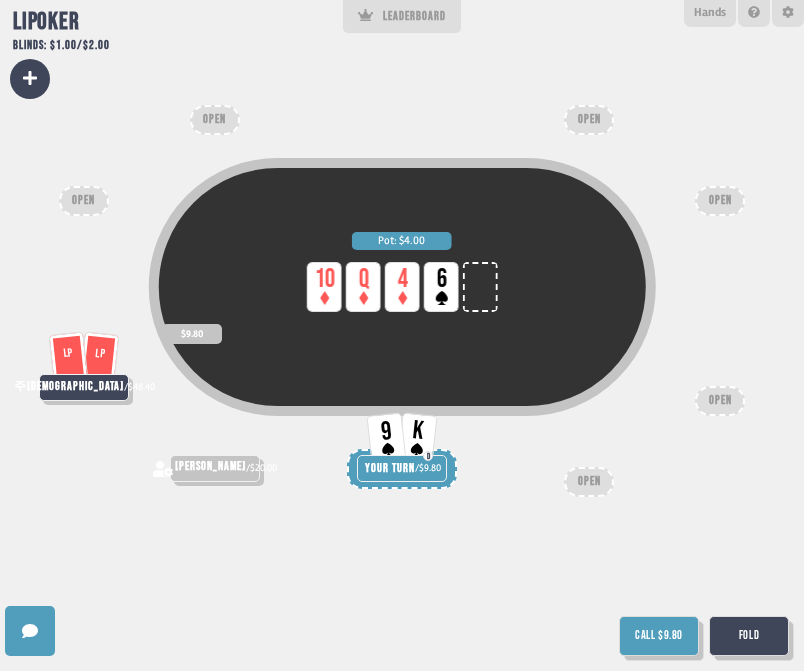 click on "Fold" at bounding box center (749, 637) 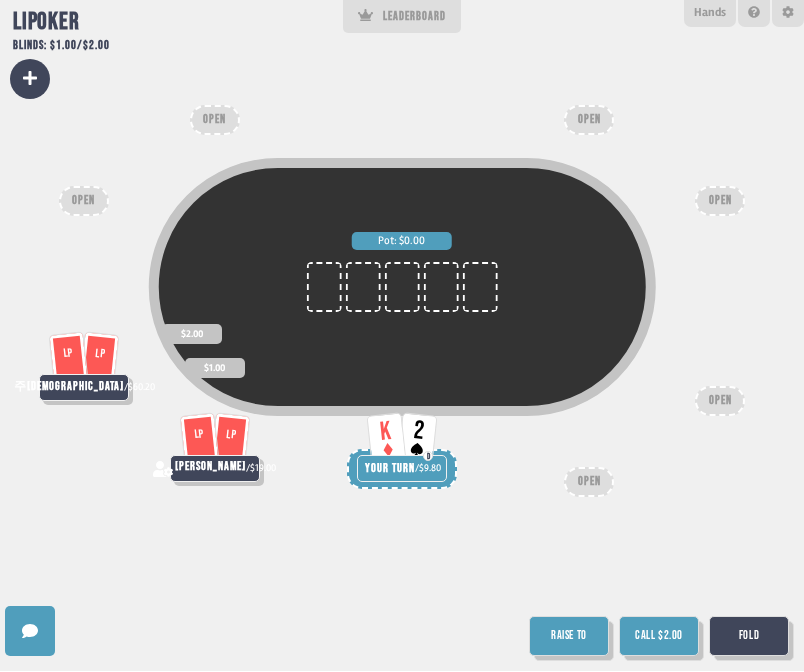 click on "Call $2.00" at bounding box center (659, 637) 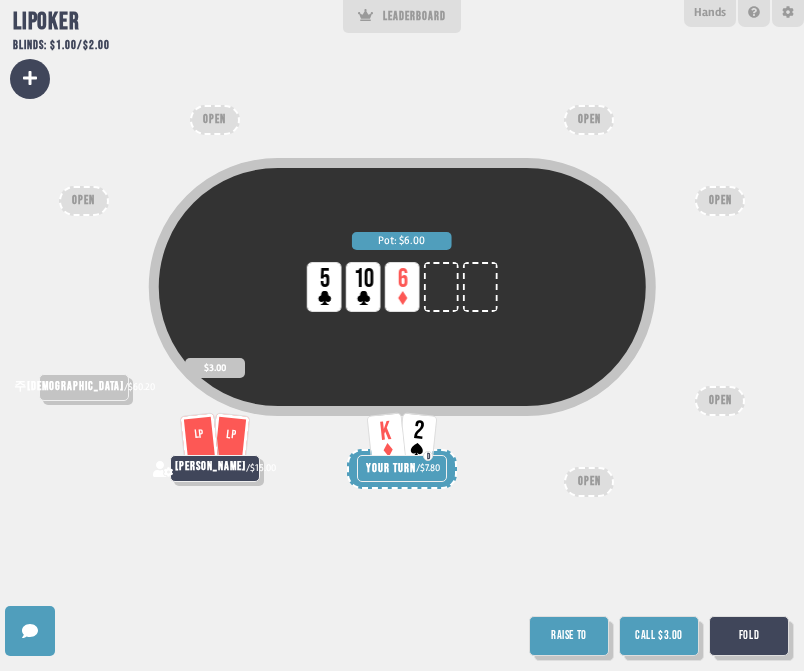 click on "Fold" at bounding box center (749, 637) 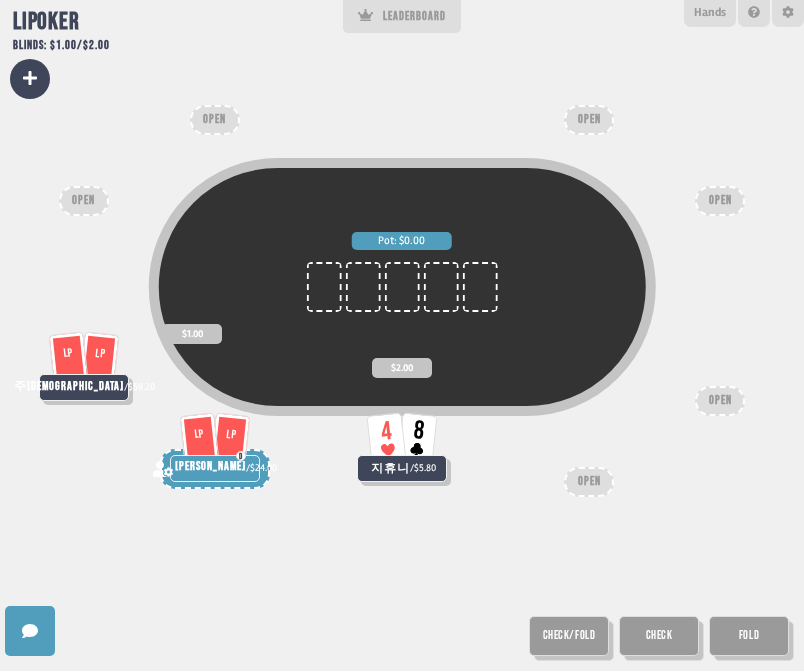 click on "Fold" at bounding box center [749, 637] 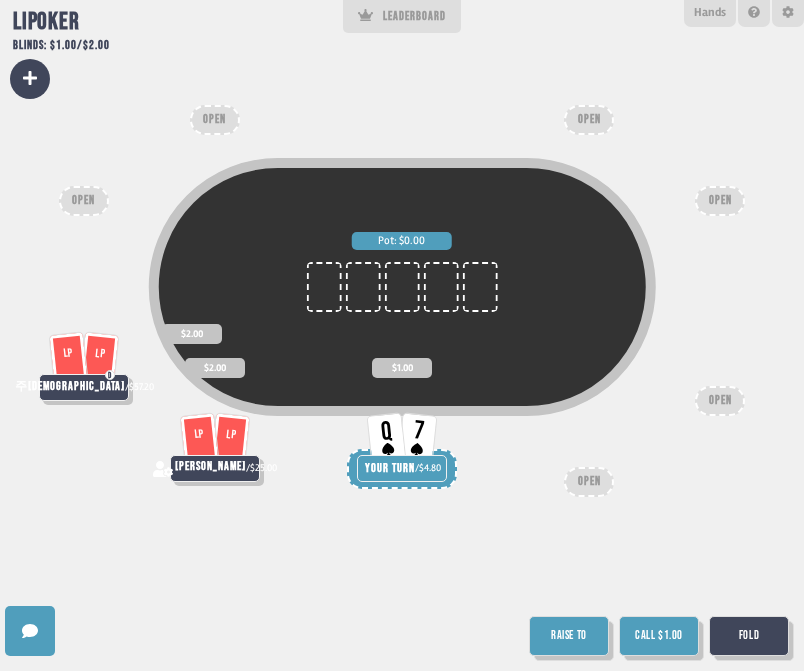 click on "Call $1.00" at bounding box center (659, 637) 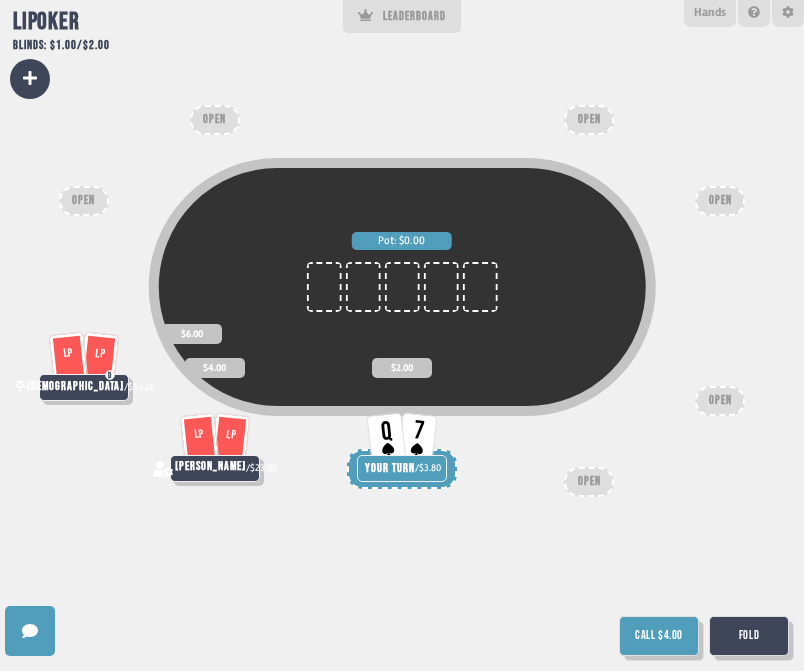 click on "Call $4.00" at bounding box center (659, 637) 